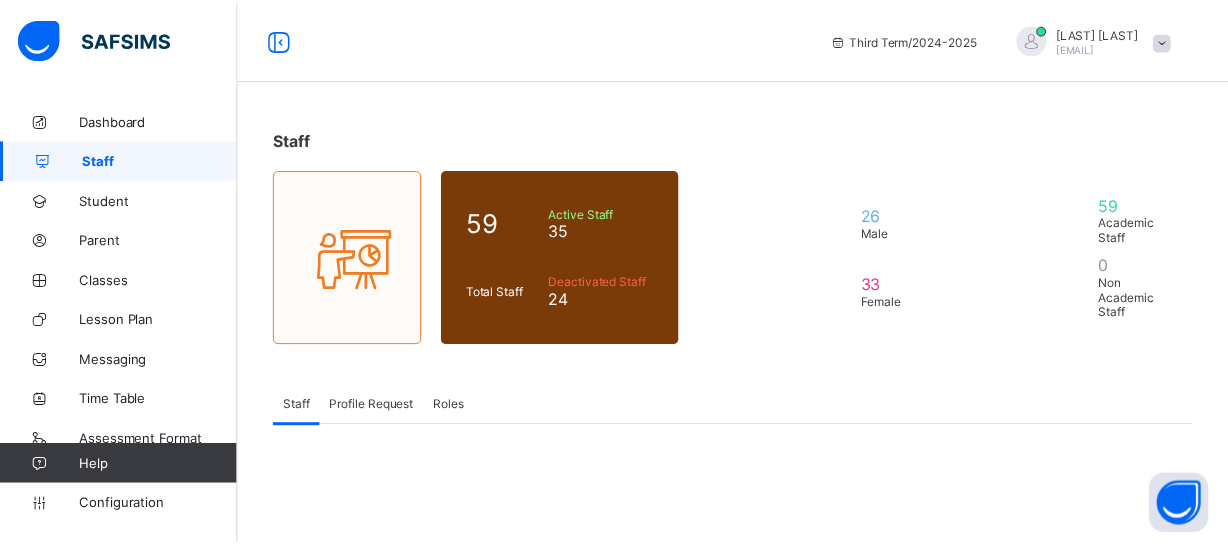 scroll, scrollTop: 0, scrollLeft: 0, axis: both 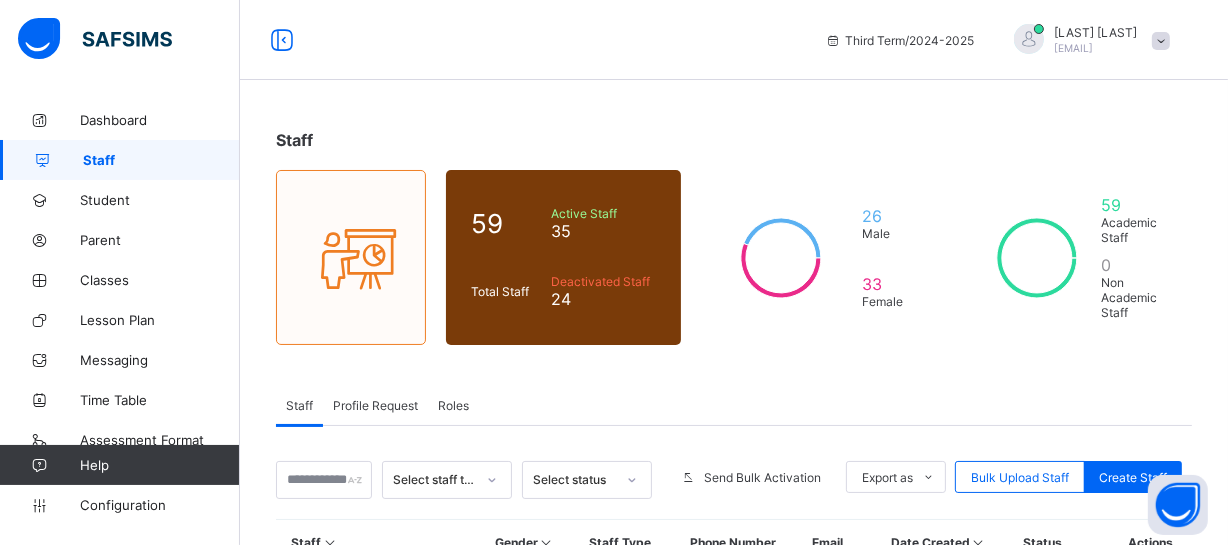 click on "Third Term  /  [DATE]   [FIRST] [LAST] [EMAIL]" at bounding box center (614, 40) 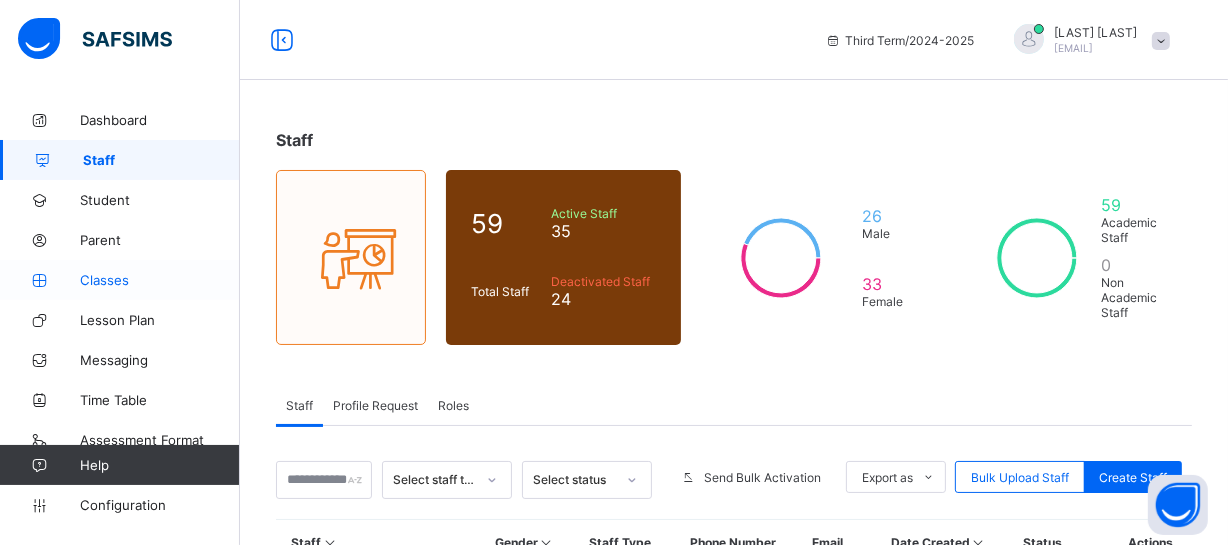 click on "Classes" at bounding box center (160, 280) 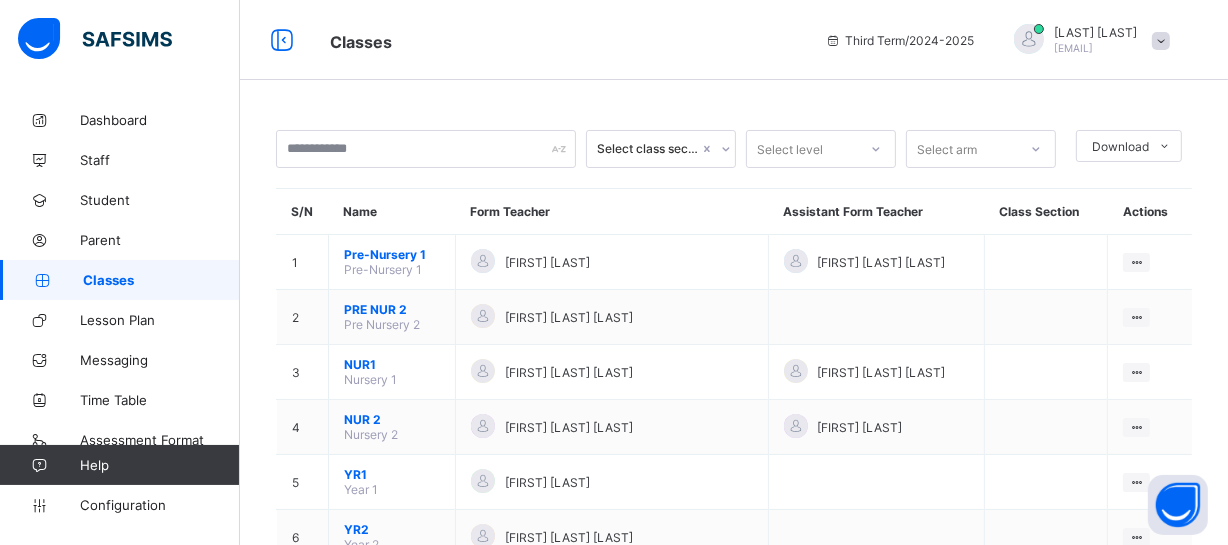 click on "Select class section Select level Select arm DownloadPdf Report Excel Report S/N Name Form Teacher Assistant Form Teacher Class Section Actions 1 Pre-Nursery 1     Pre-Nursery 1 [FIRST] [LAST] [FIRST] [LAST] View Class Assign form Teacher 2 Pre Nursery 2     Pre Nursery 2 [FIRST] [LAST] [FIRST] [LAST] View Class Assign form Teacher 3 NUR1     Nursery 1 [FIRST] [LAST] [FIRST] [LAST] [LAST] View Class Assign form Teacher 4 NUR 2     Nursery 2 [FIRST] [LAST] [FIRST] [LAST]  View Class Assign form Teacher 5 YR1     Year 1 [FIRST] [LAST]  View Class Assign form Teacher 6 YR2     Year 2 [FIRST] [LAST]  View Class Assign form Teacher 7 YR3     Year 3 [FIRST] [LAST] [LAST] View Class Assign form Teacher 8 YR4     Year 4 [FIRST] [LAST] [LAST] View Class Assign form Teacher 9 YR5     Year 5 [FIRST] [LAST] [LAST] [LAST] [LAST] View Class Assign form Teacher 10 YR7     Year 7 [FIRST] [LAST] [FIRST] [LAST] View Class Assign form Teacher 11 YR8     Year 8 View Class 12 LB" at bounding box center (734, 605) 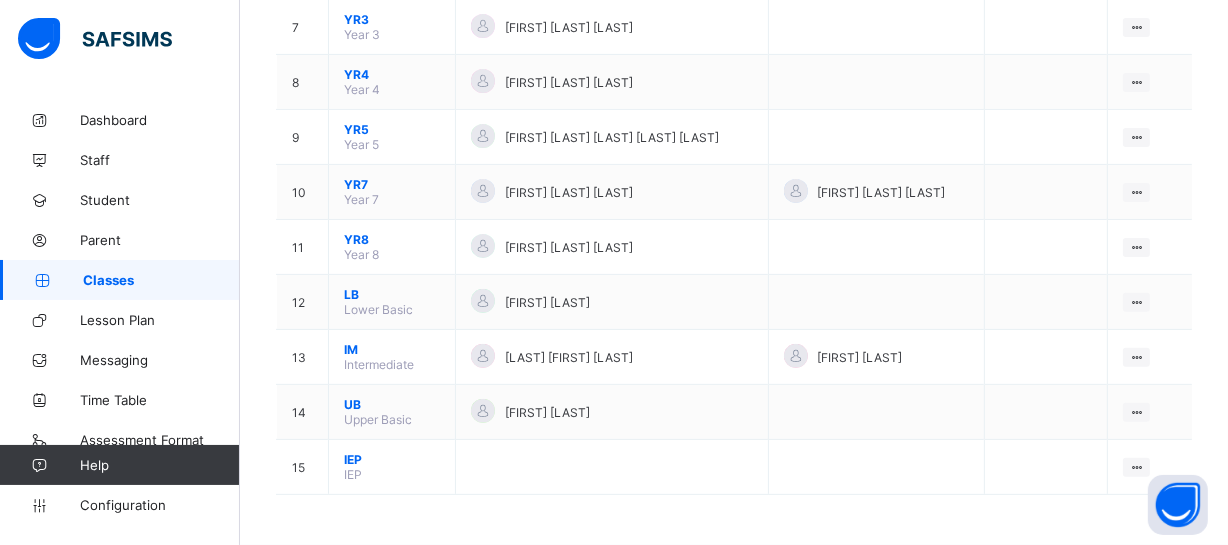 scroll, scrollTop: 577, scrollLeft: 0, axis: vertical 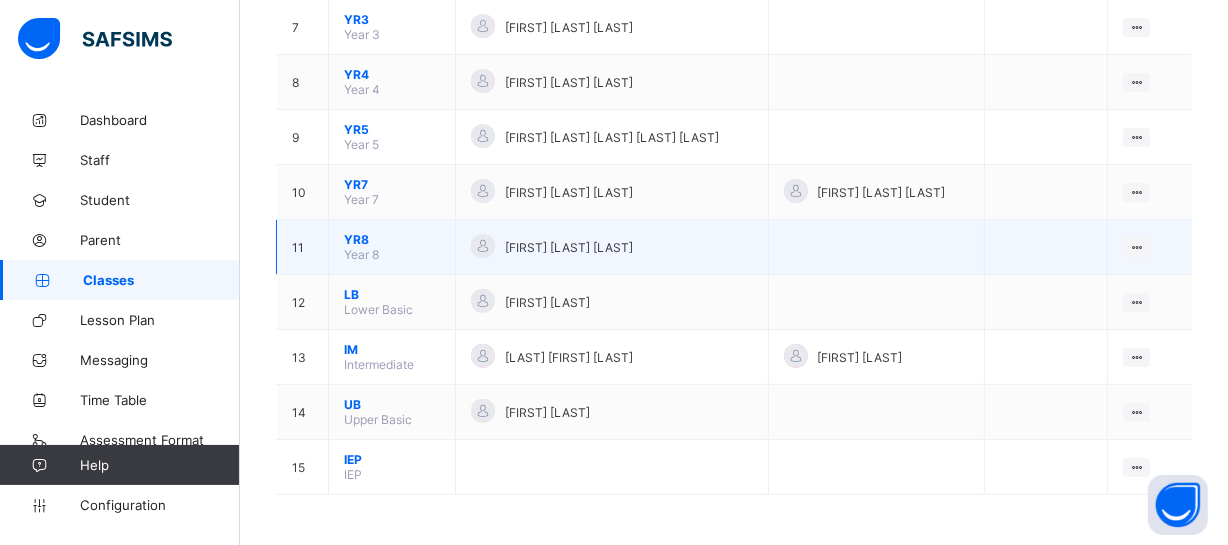 click on "YR8" at bounding box center [392, 239] 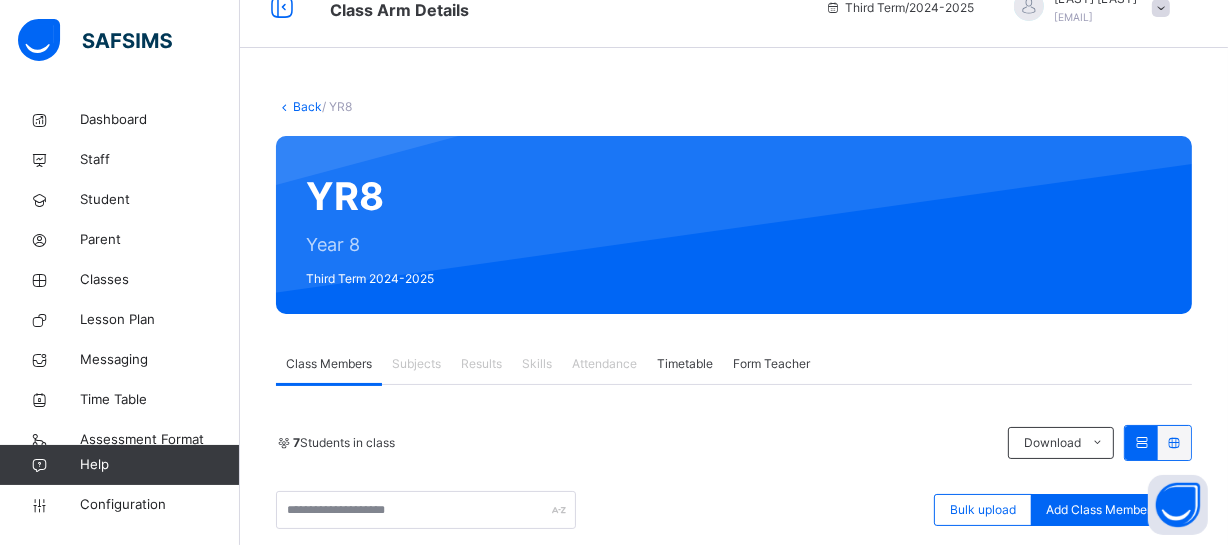 scroll, scrollTop: 577, scrollLeft: 0, axis: vertical 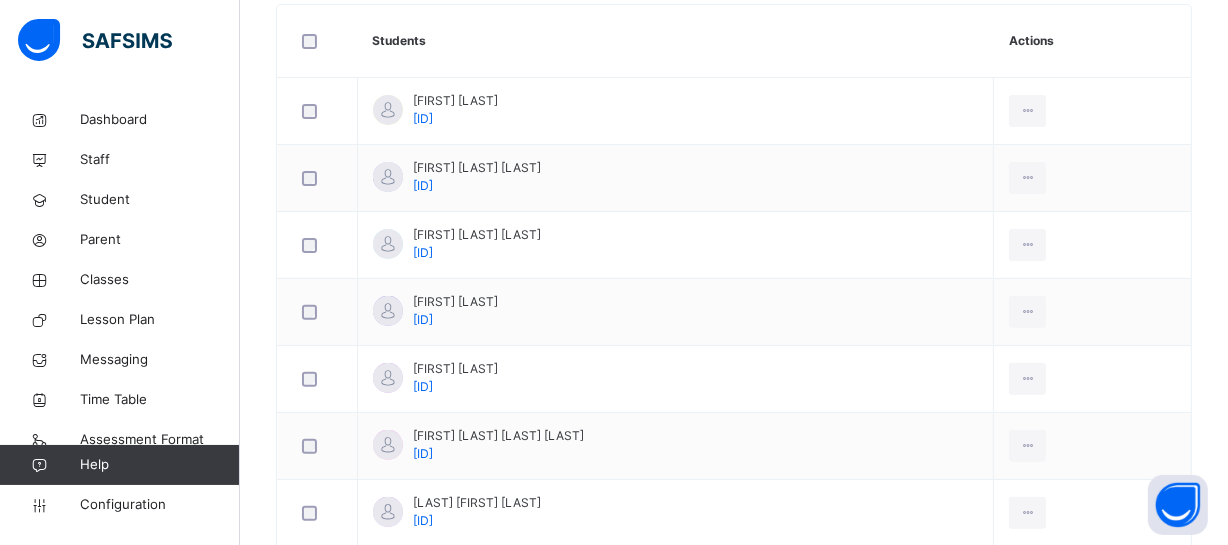 click on "Back  / YR8  YR8  Year 8 Third Term [DATE] Class Members Subjects Results Skills Attendance Timetable Form Teacher Class Members More Options   7  Students in class DownloadPdf Report Excel Report Bulk upload Add Class Members Brains and Minds Academy Date: [DATE], [TIME] Class Members Class:  YR8  Total no. of Students:  7 Term:  Third Term Session:  [DATE] S/NO Admission No. Last Name First Name Other Name 1 [ID] [LAST] [FIRST] [LAST] 2 [ID] [LAST] [FIRST] [LAST] 3 [ID] [LAST] [FIRST] [LAST] 4 [ID] [LAST] [FIRST] 5 [ID] [LAST] [FIRST] 6 [ID] [LAST] [FIRST] [LAST] [LAST] 7 [ID] Students Actions [FIRST] [LAST]  [FIRST] [ID] View Profile Remove from Class Transfer Student [FIRST] [LAST] [LAST] [ID] View Profile Remove from Class Transfer Student [FIRST] [LAST] [LAST] [ID] View Profile Remove from Class Transfer Student [LAST]  [LAST] [ID] View Profile Remove from Class Transfer Student [ID] 1" at bounding box center [734, 90] 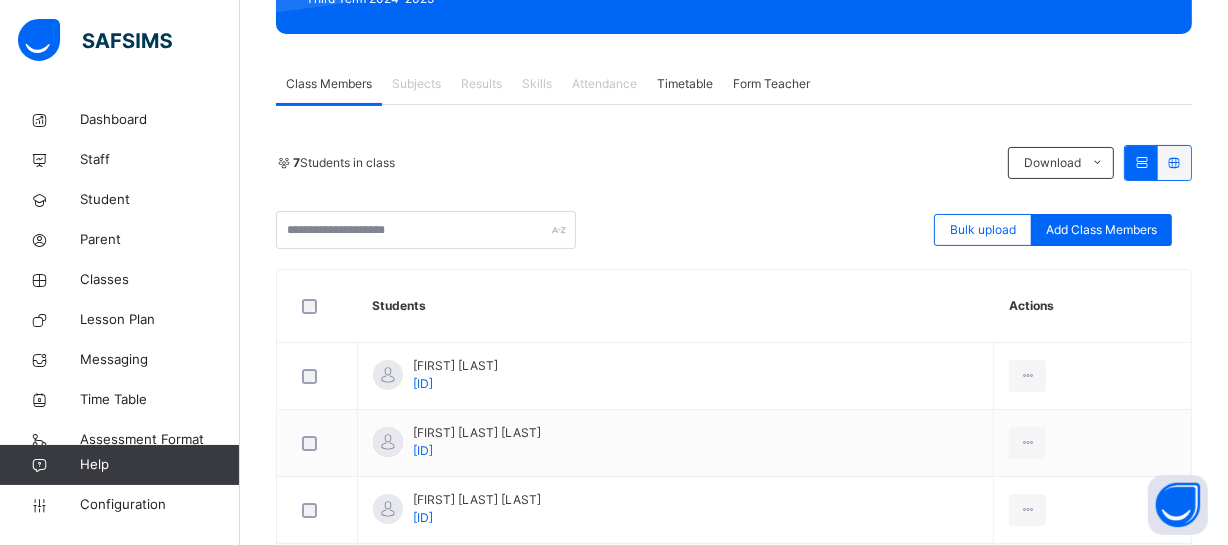scroll, scrollTop: 287, scrollLeft: 0, axis: vertical 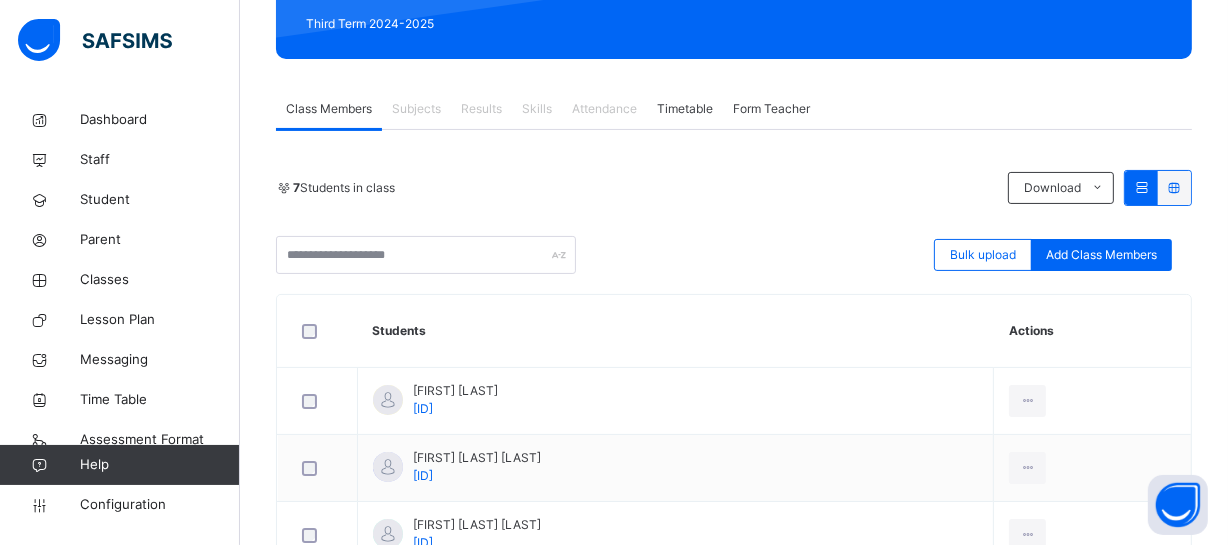 click on "Results" at bounding box center [481, 109] 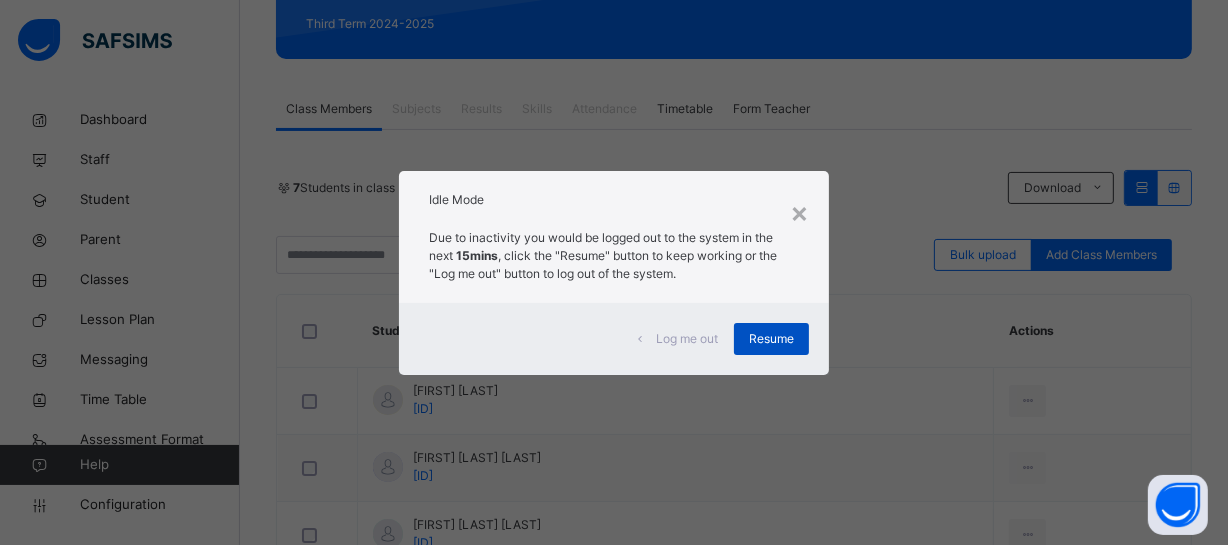 click on "Resume" at bounding box center [771, 339] 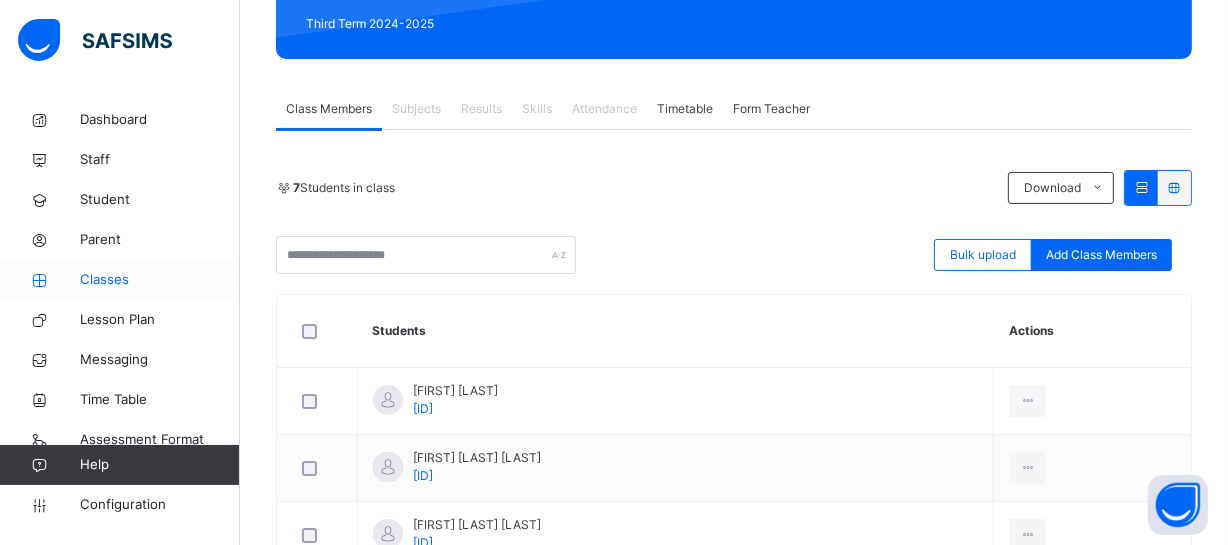 click on "Classes" at bounding box center [120, 280] 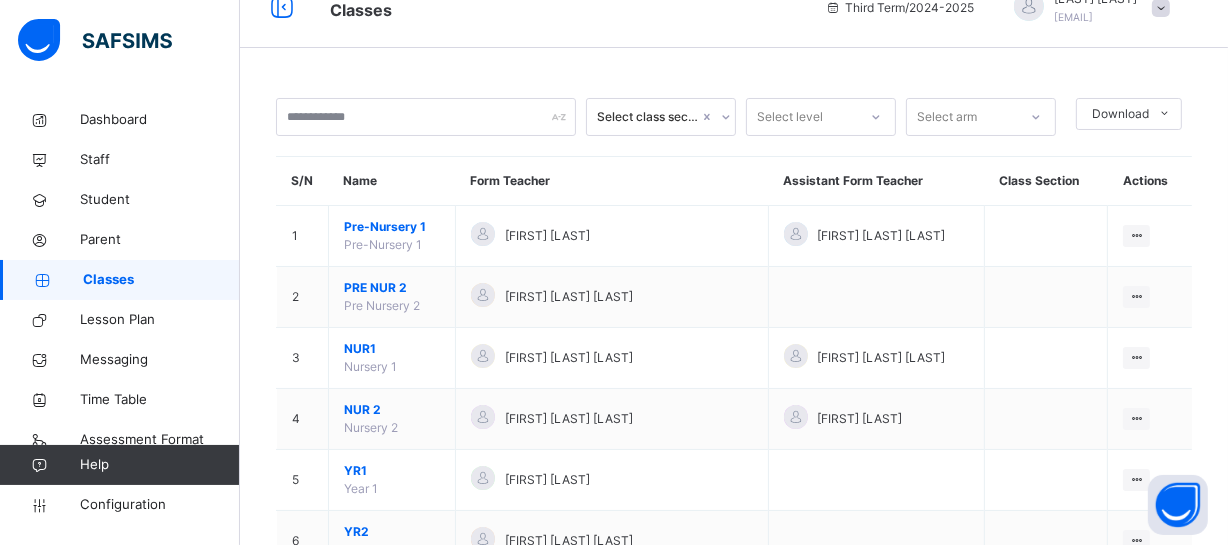 scroll, scrollTop: 287, scrollLeft: 0, axis: vertical 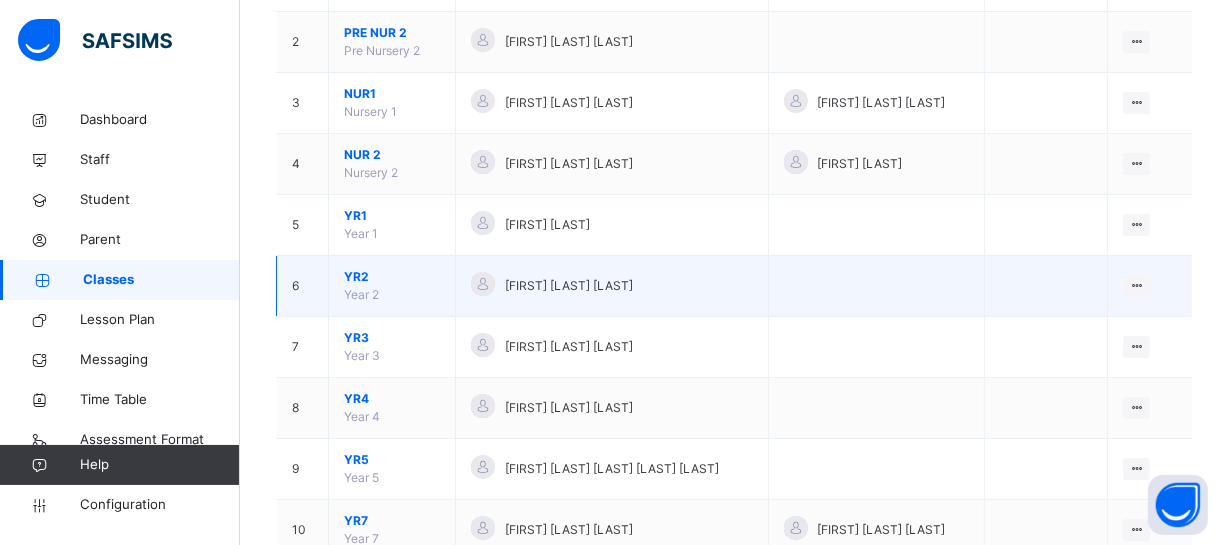 click on "YR2" at bounding box center (392, 277) 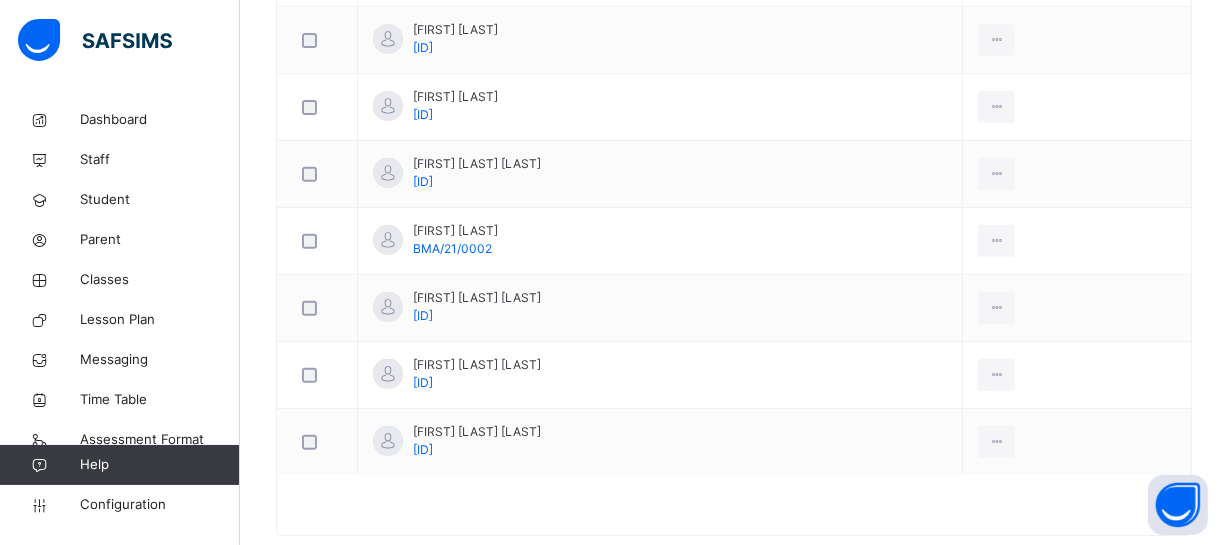 scroll, scrollTop: 753, scrollLeft: 0, axis: vertical 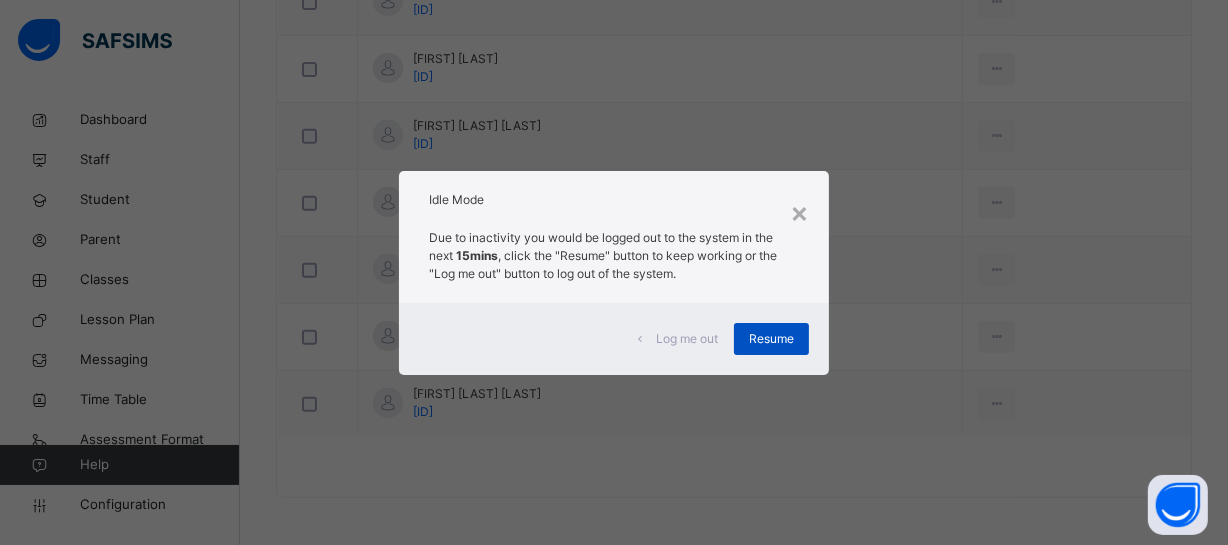 click on "Resume" at bounding box center [771, 339] 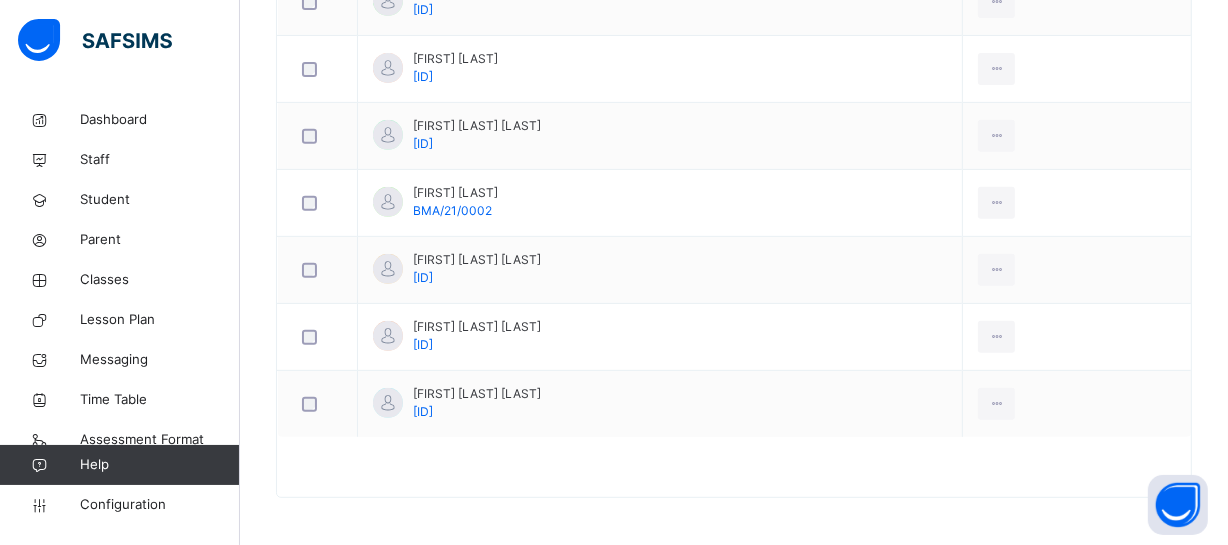 click at bounding box center [734, 477] 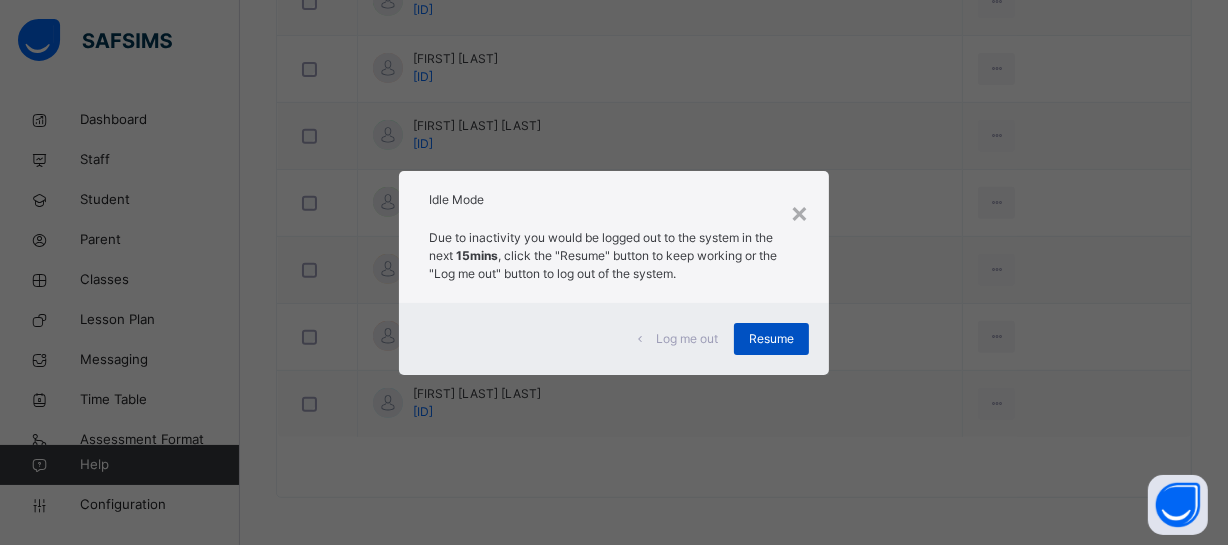 click on "Resume" at bounding box center (771, 339) 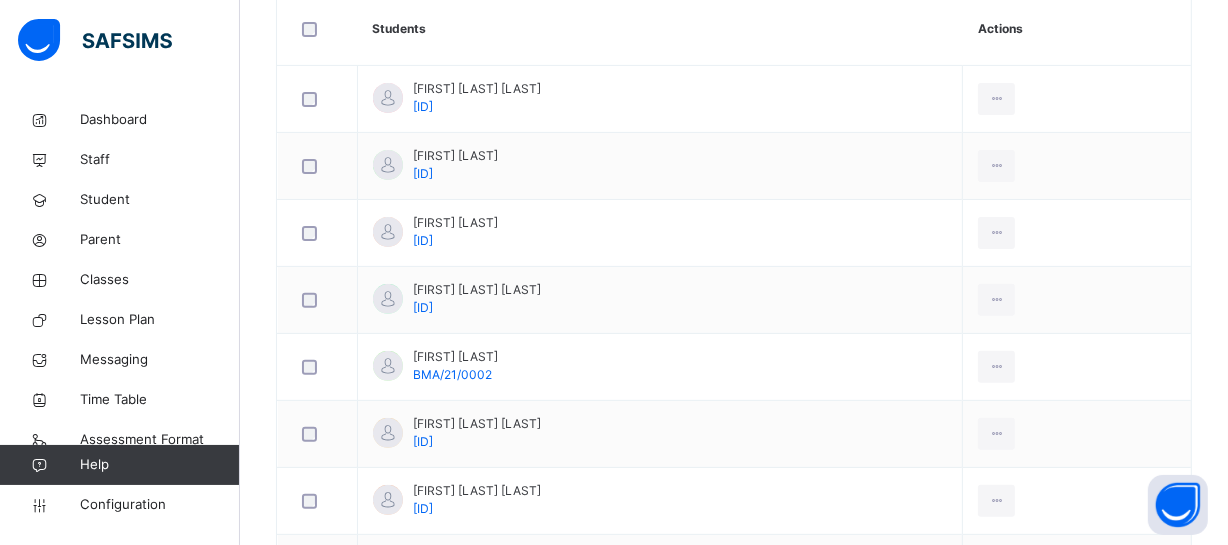 scroll, scrollTop: 753, scrollLeft: 0, axis: vertical 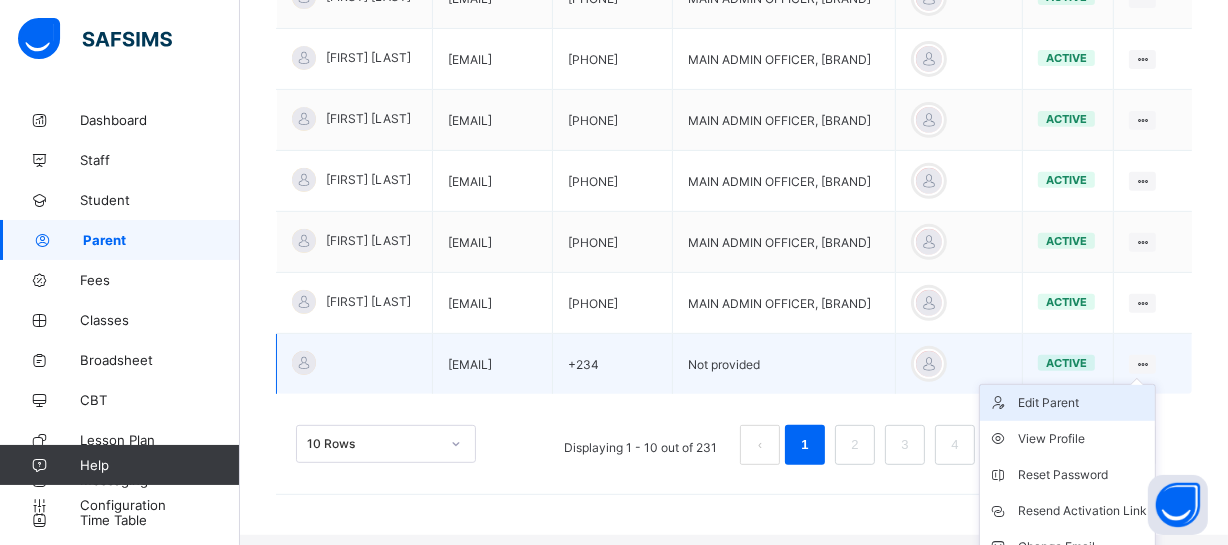 click on "Edit Parent" at bounding box center [1082, 403] 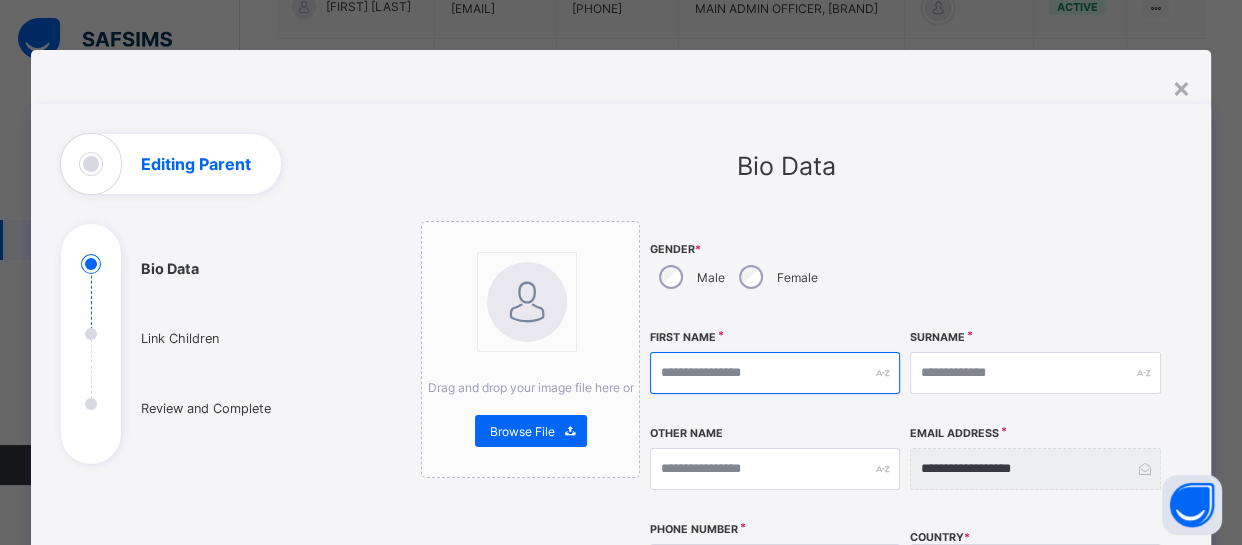 click at bounding box center [775, 373] 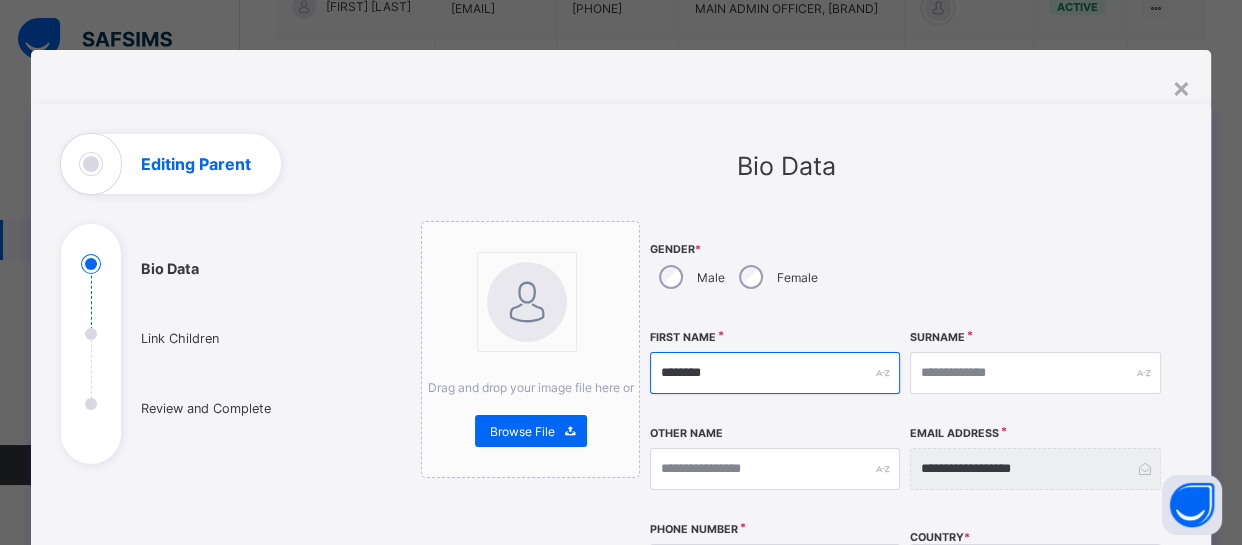 type on "********" 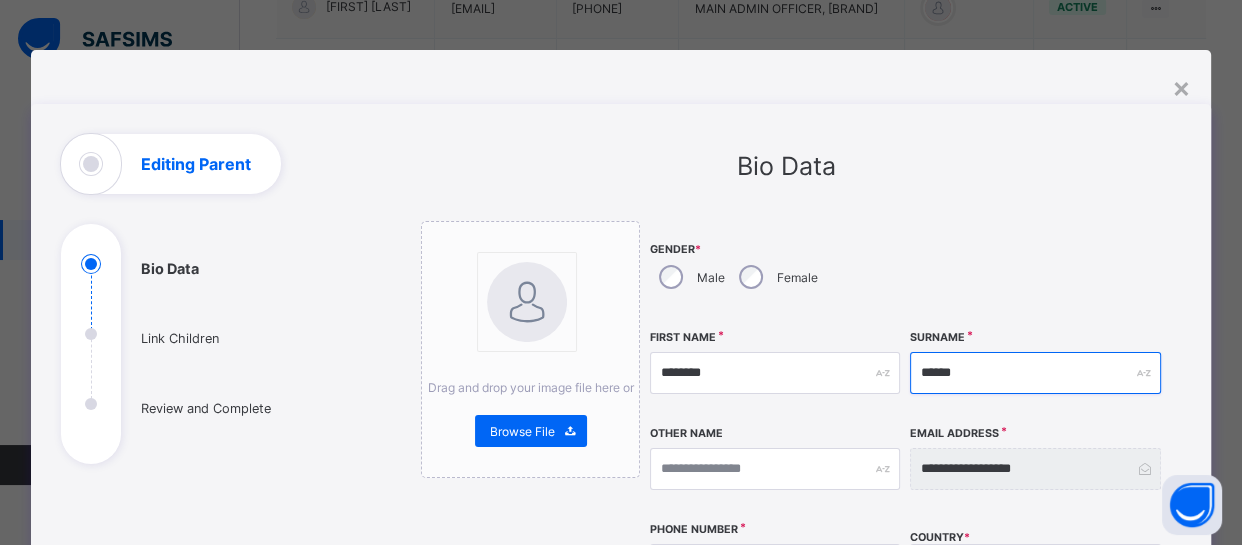 type on "******" 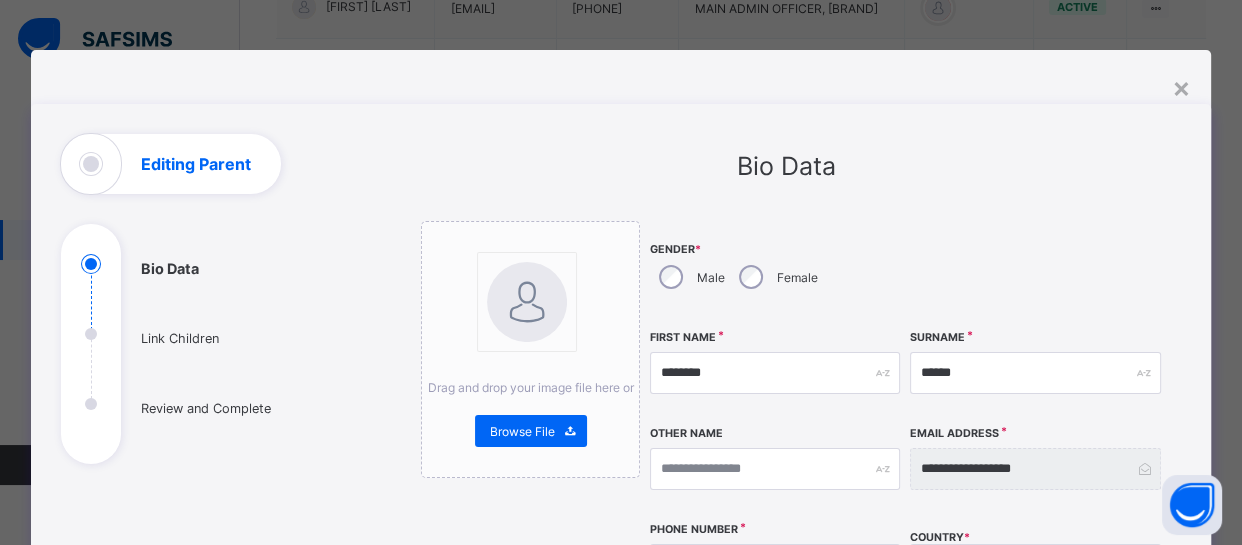 click on "Drag and drop your image file here or Browse File" at bounding box center (530, 685) 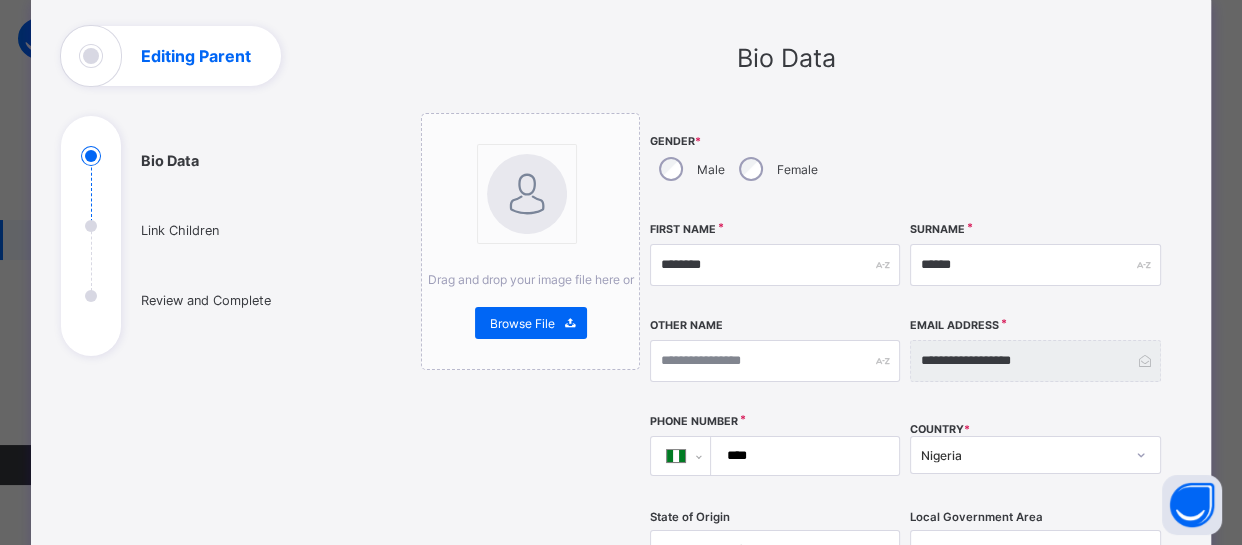 scroll, scrollTop: 109, scrollLeft: 0, axis: vertical 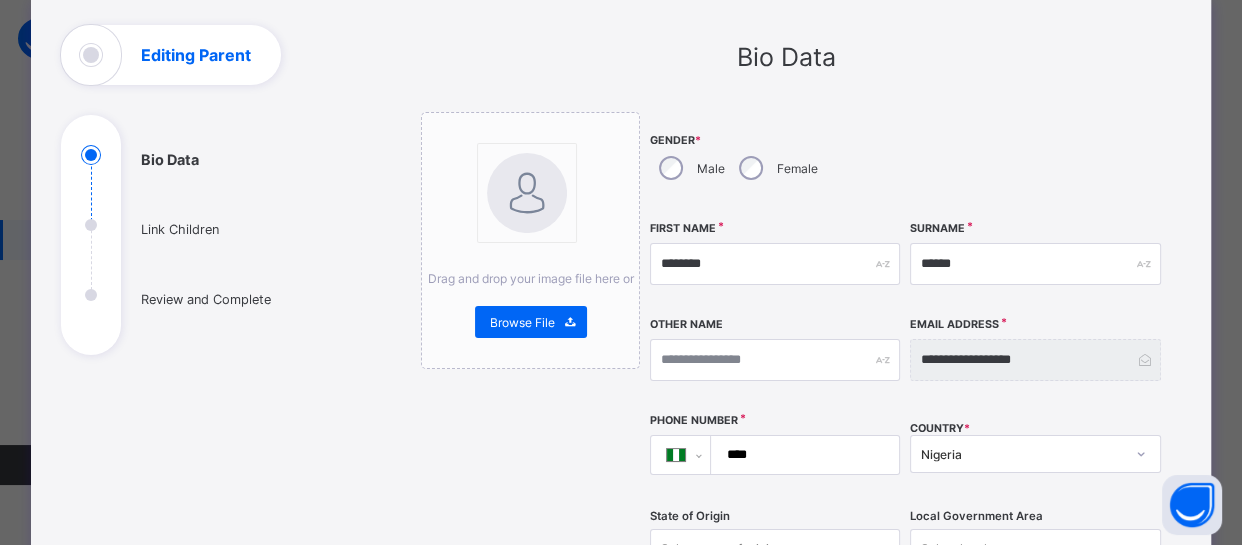 click on "****" at bounding box center [801, 455] 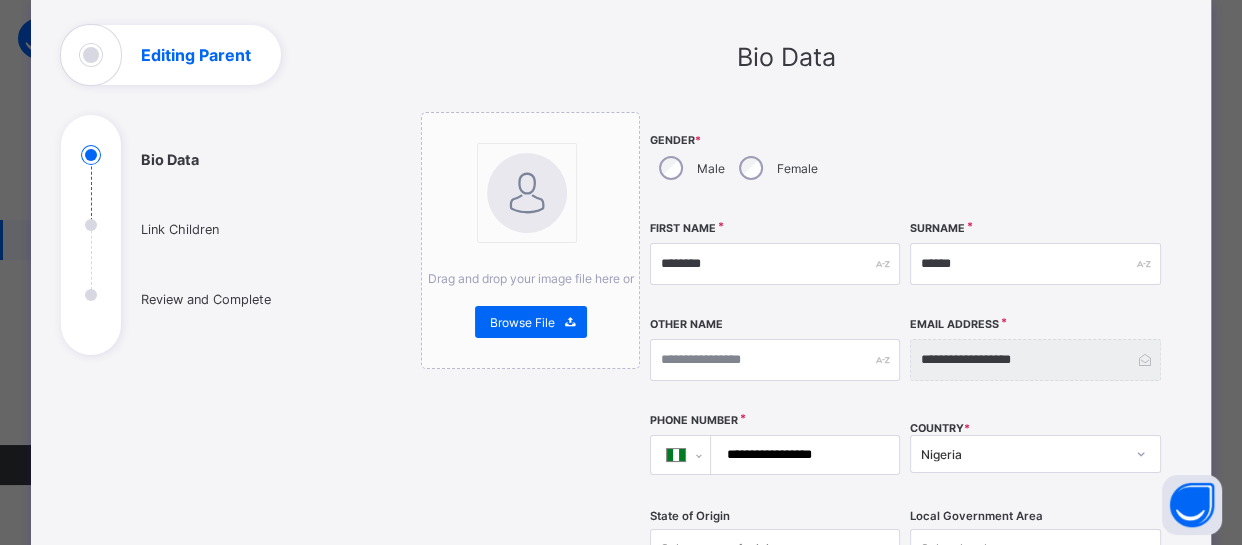 type on "**********" 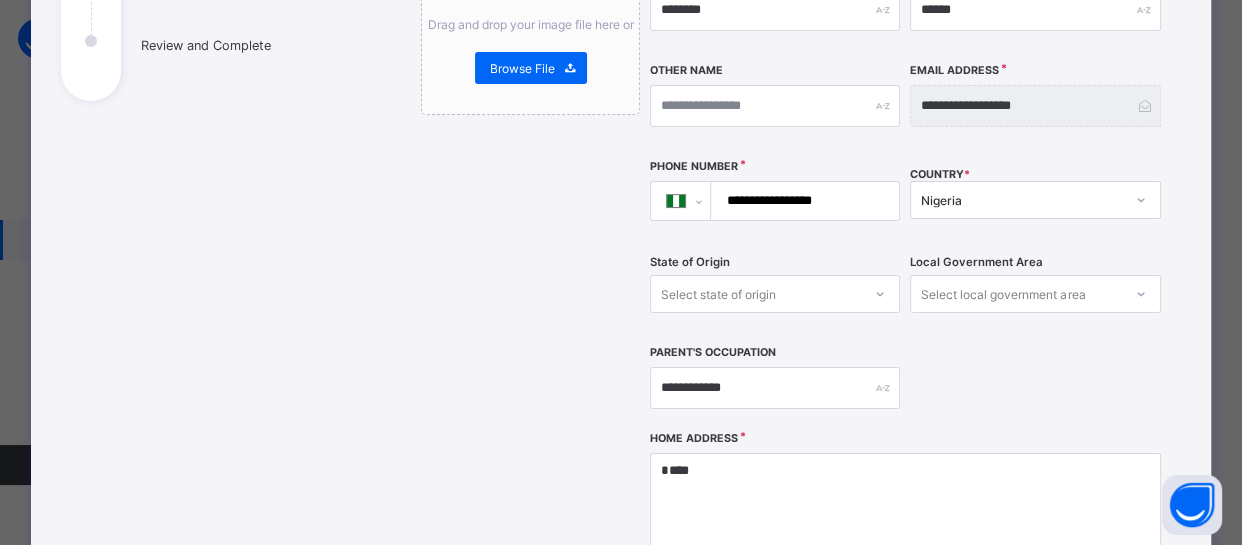 scroll, scrollTop: 400, scrollLeft: 0, axis: vertical 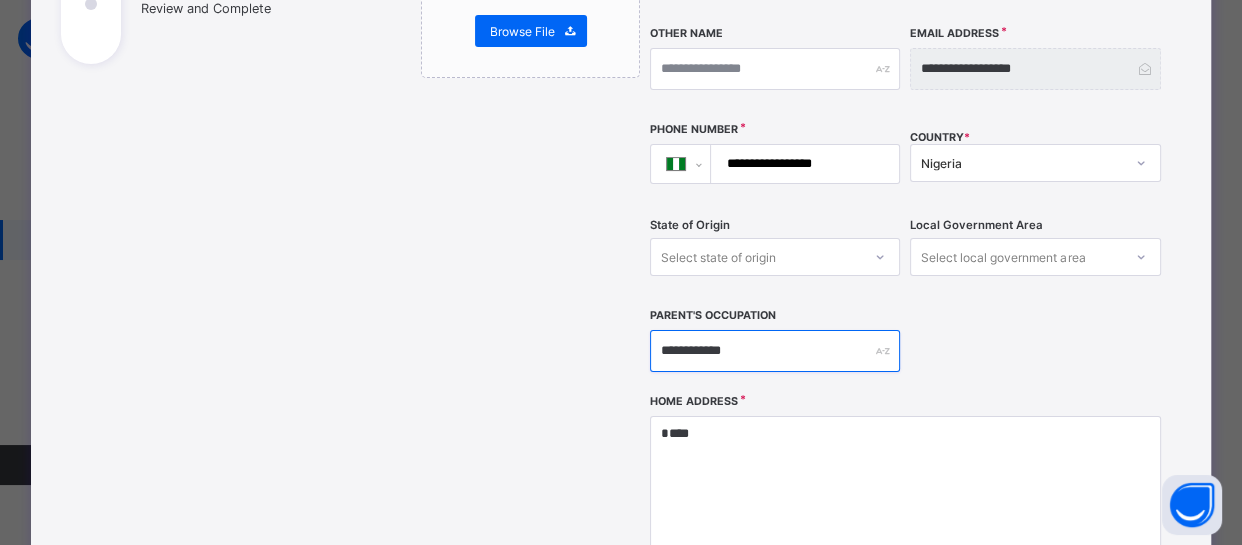 click on "**********" at bounding box center (775, 351) 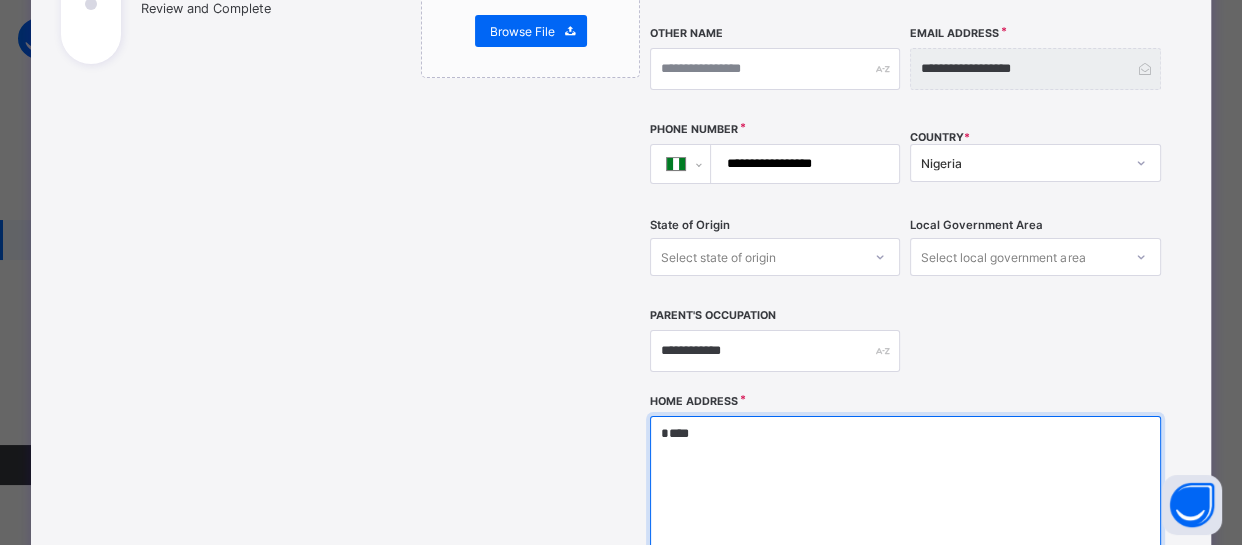 click on "****" at bounding box center (905, 516) 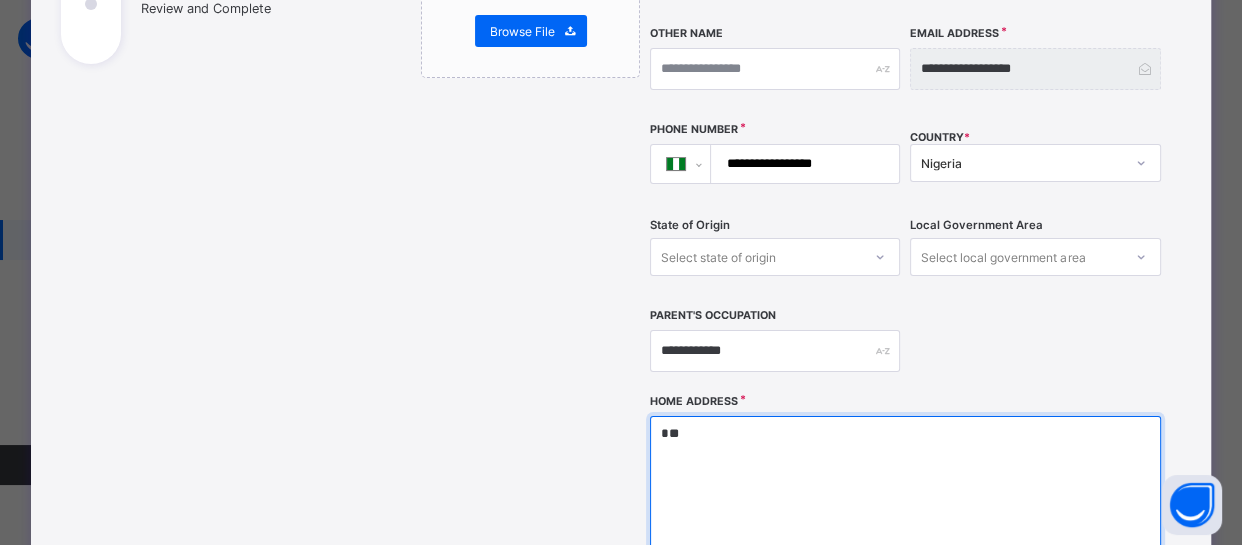 type on "*" 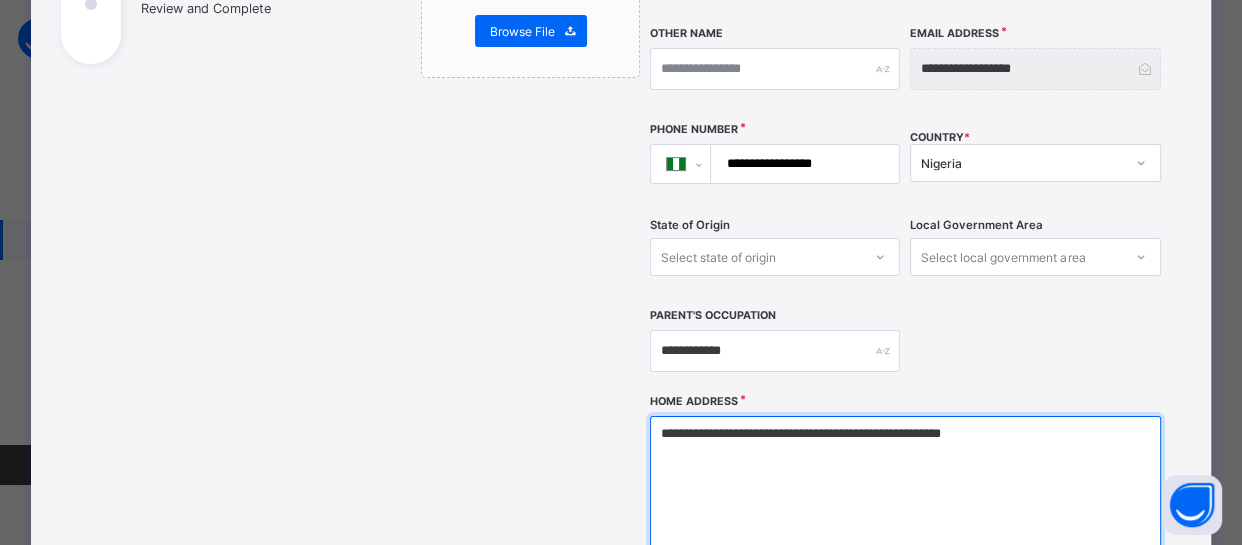 type on "**********" 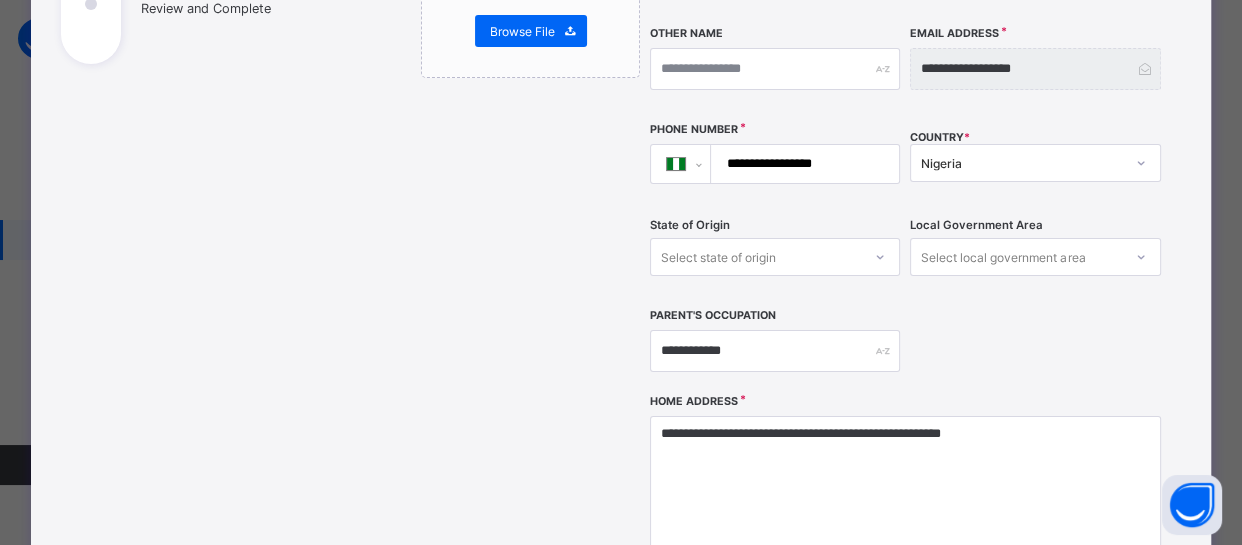 click on "Drag and drop your image file here or Browse File" at bounding box center (530, 285) 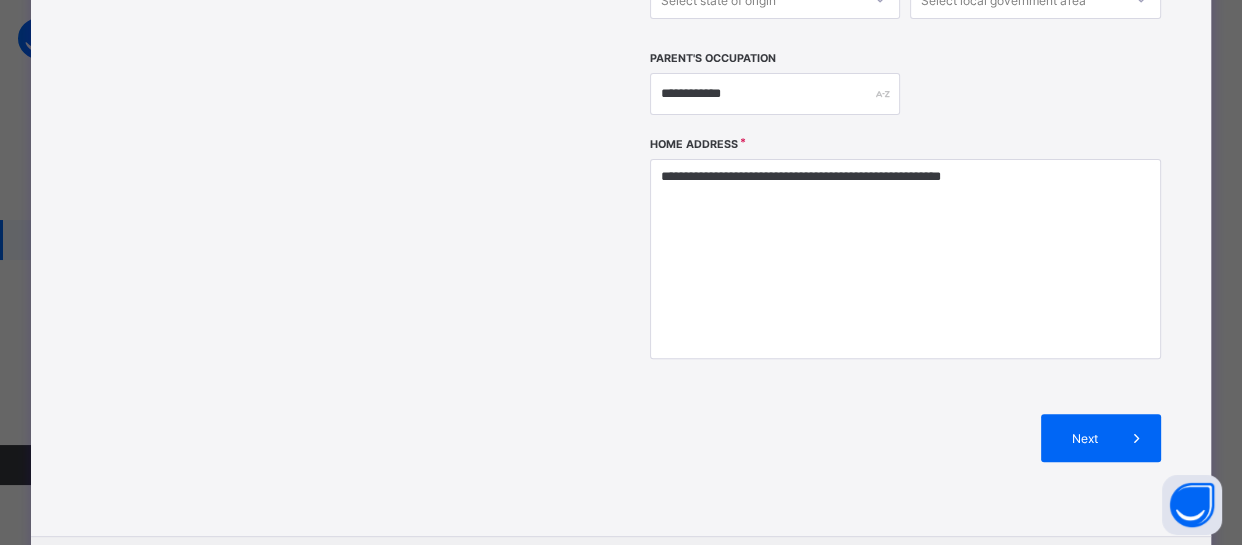 scroll, scrollTop: 690, scrollLeft: 0, axis: vertical 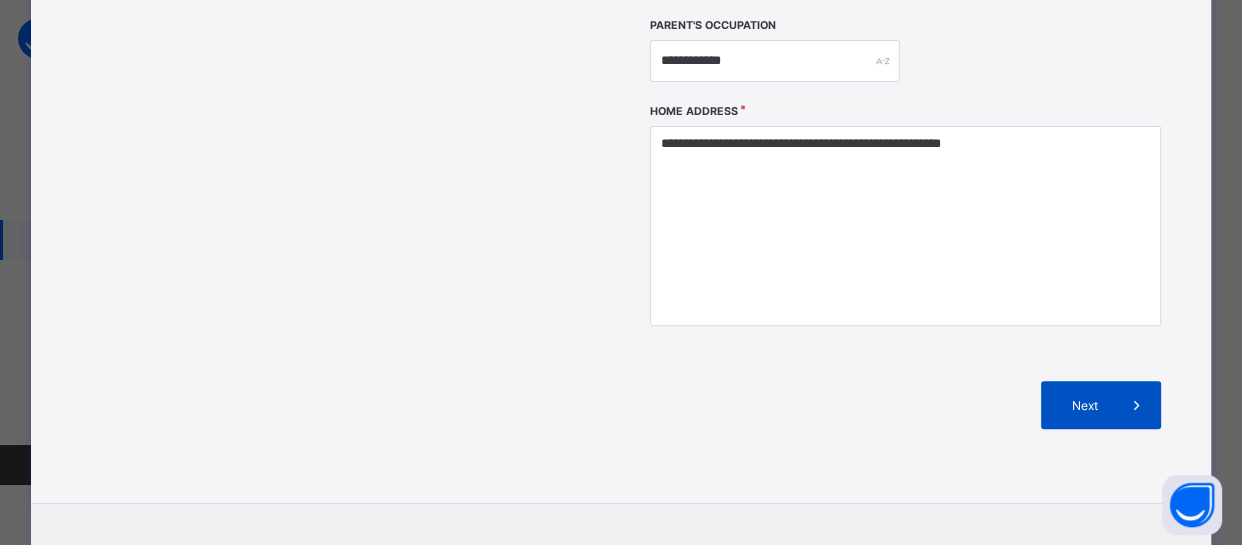 click on "Next" at bounding box center [1084, 405] 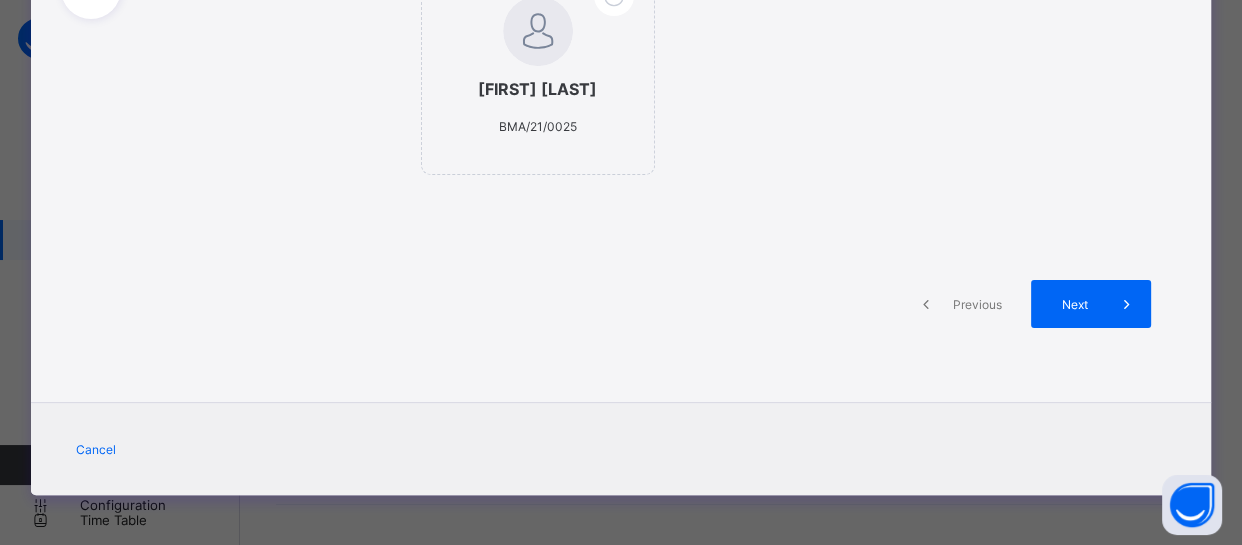 scroll, scrollTop: 460, scrollLeft: 0, axis: vertical 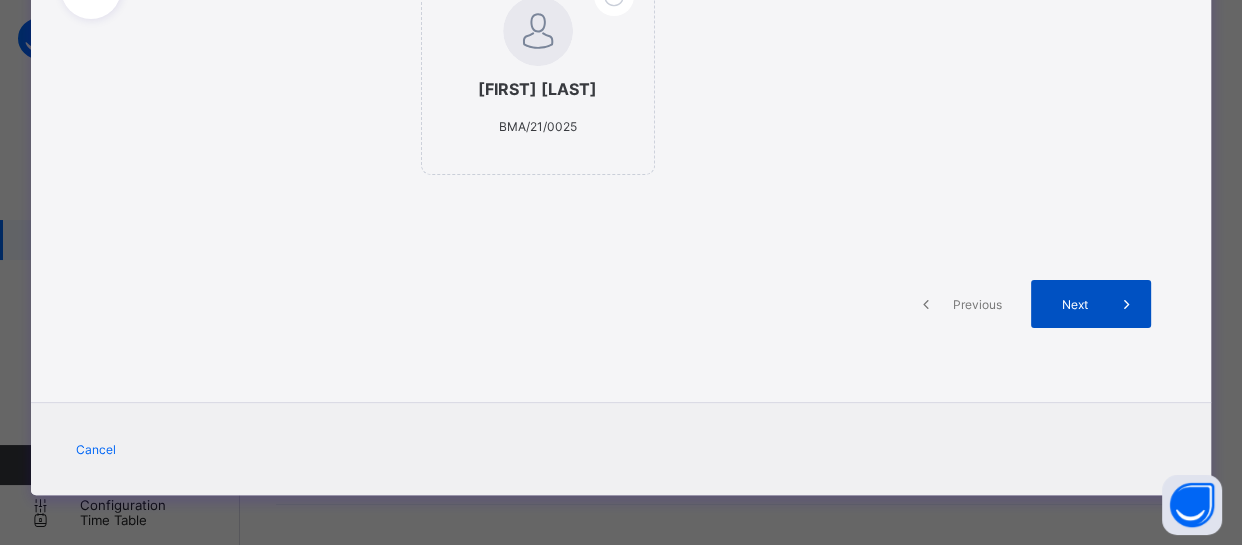 click on "Next" at bounding box center (1074, 304) 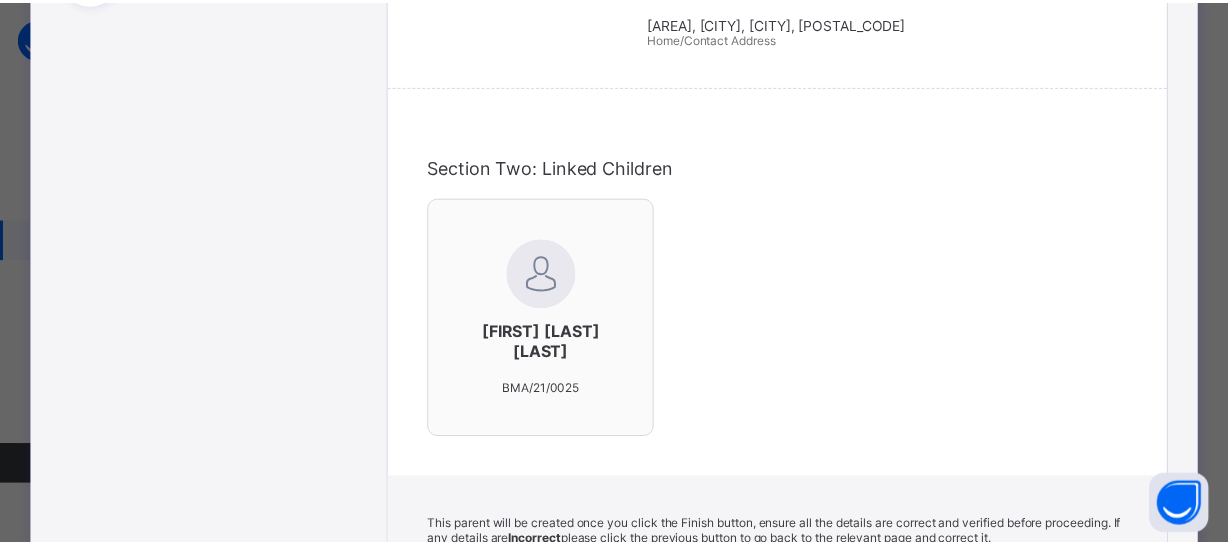 scroll, scrollTop: 690, scrollLeft: 0, axis: vertical 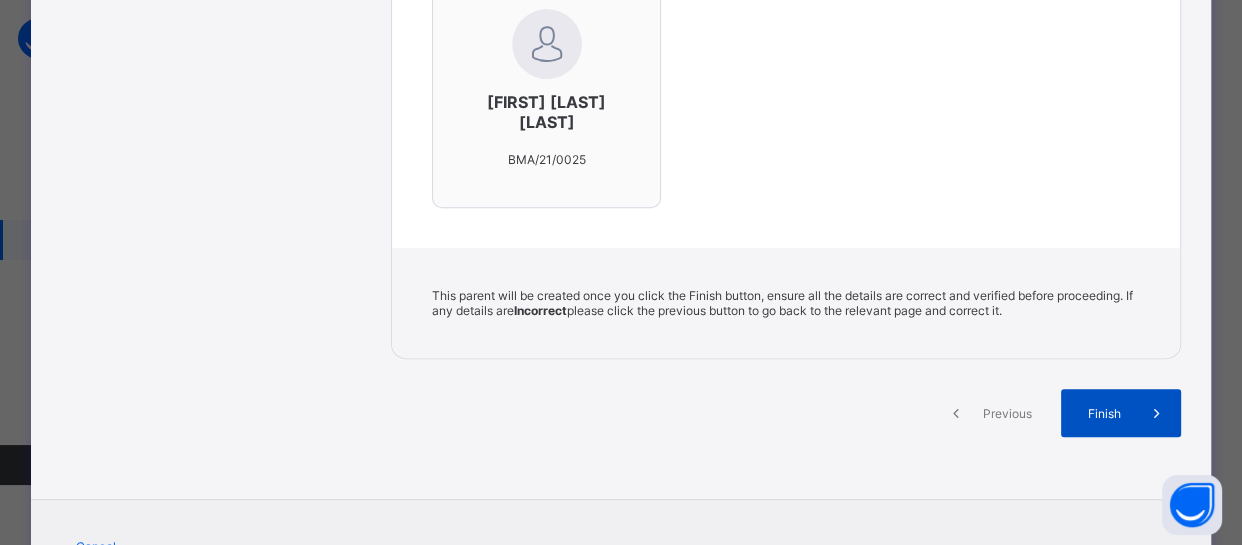 click on "Finish" at bounding box center (1104, 413) 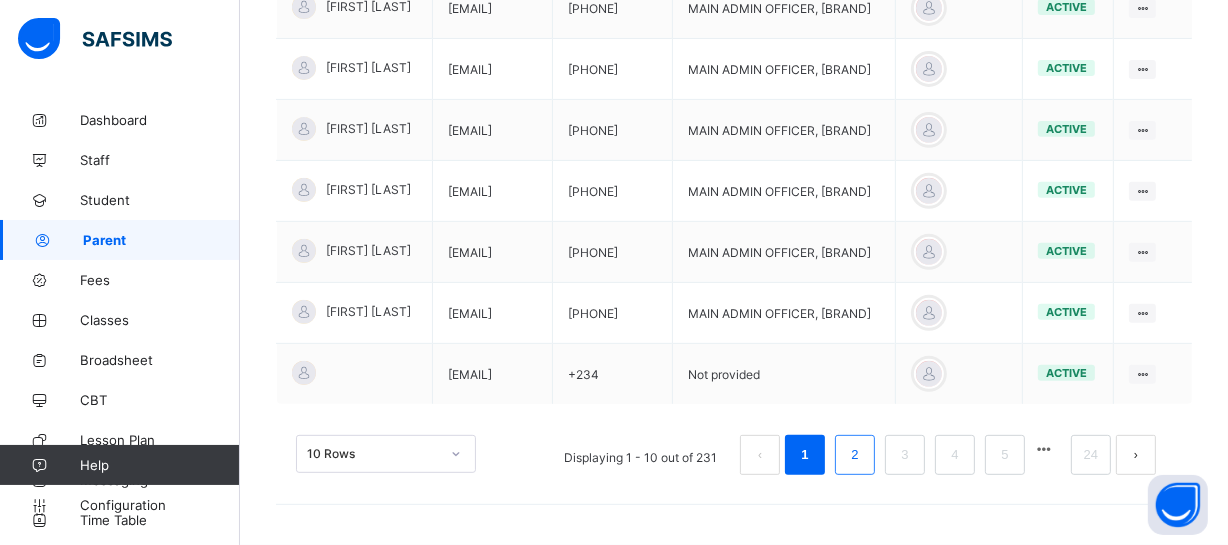 click on "2" at bounding box center (854, 455) 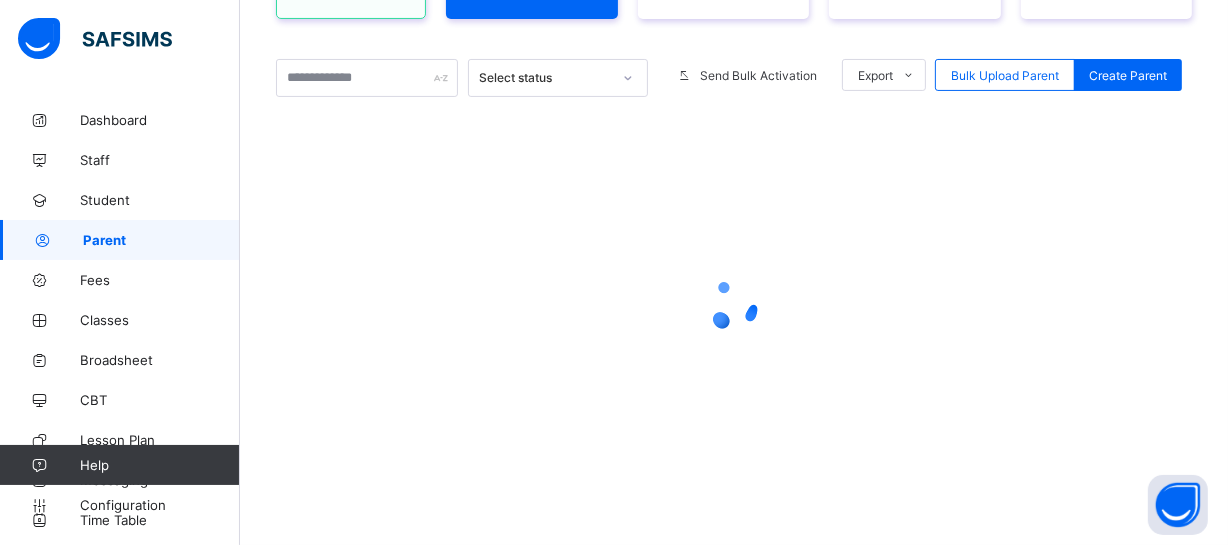 scroll, scrollTop: 91, scrollLeft: 0, axis: vertical 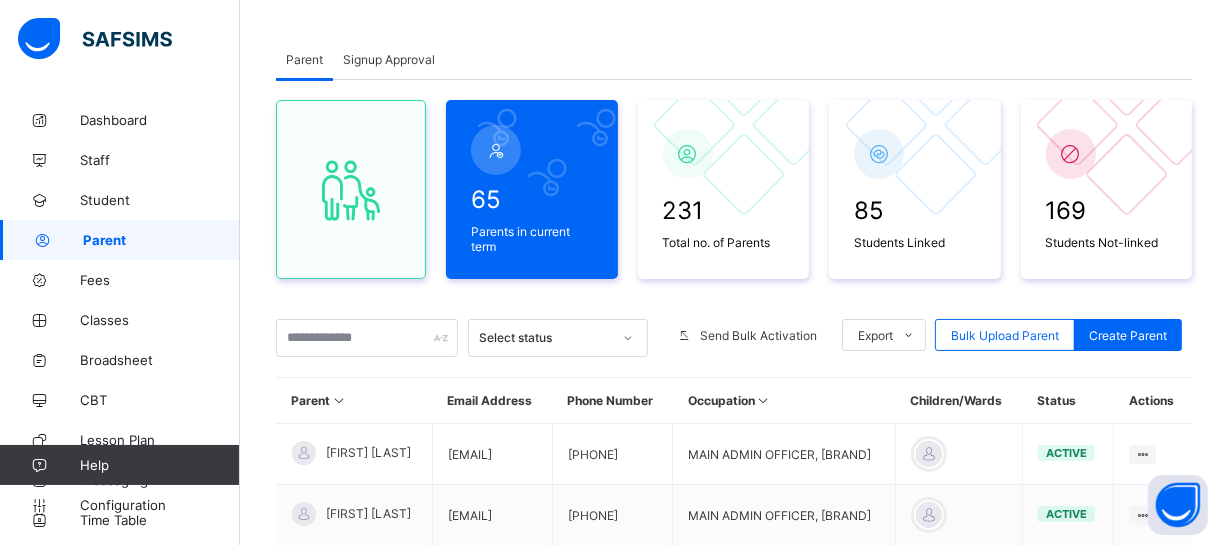 click on "Parent Signup Approval Parent Signup Approval 65 Parents in current term 231 Total no. of Parents 85 Students Linked 169 Students Not-linked Select status Send Bulk Activation Export Pdf Report For All Parents Pdf Report For Parents in Current Term Excel Report For Parents in Current Term Excel Report For All Parents   Bulk Upload Parent Create Parent Parent Email Address Phone Number Occupation Children/Wards Status Actions ZAINAB  BASAH zbasah05032@gmail.com 08037040758 MAIN ADMIN OFFICER, HALAL HOME active Edit Parent View Profile Reset Password Resend Activation Link Change Email Link Children Delete Parent ZAINAB  BASAH zbasah05033@gmail.com 08037040758 MAIN ADMIN OFFICER, HALAL HOME active Edit Parent View Profile Reset Password Resend Activation Link Change Email Link Children Delete Parent ZAINAB  BASAH zbasah05034@gmail.com 08037040758 MAIN ADMIN OFFICER, HALAL HOME active Edit Parent View Profile Reset Password Resend Activation Link Change Email Link Children Delete Parent    __055@public.com +234" at bounding box center (734, 591) 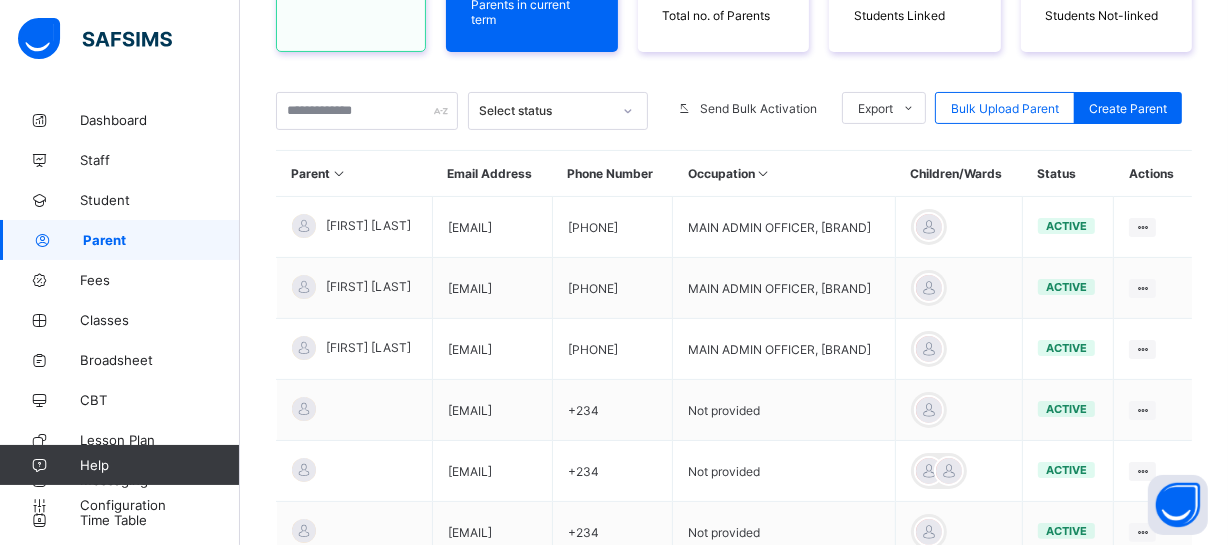 scroll, scrollTop: 346, scrollLeft: 0, axis: vertical 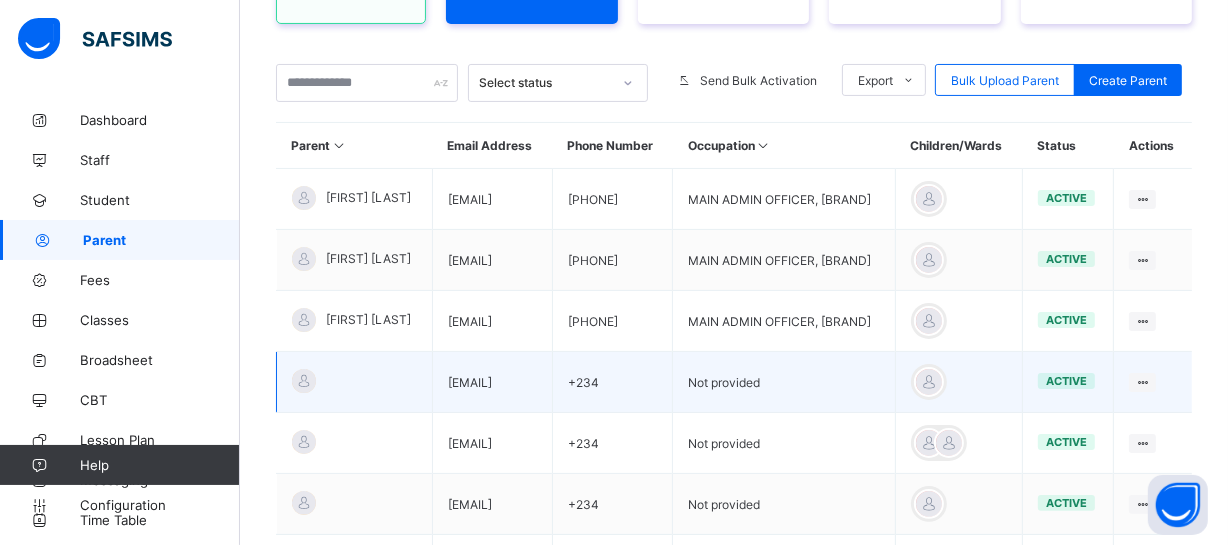 click at bounding box center [304, 381] 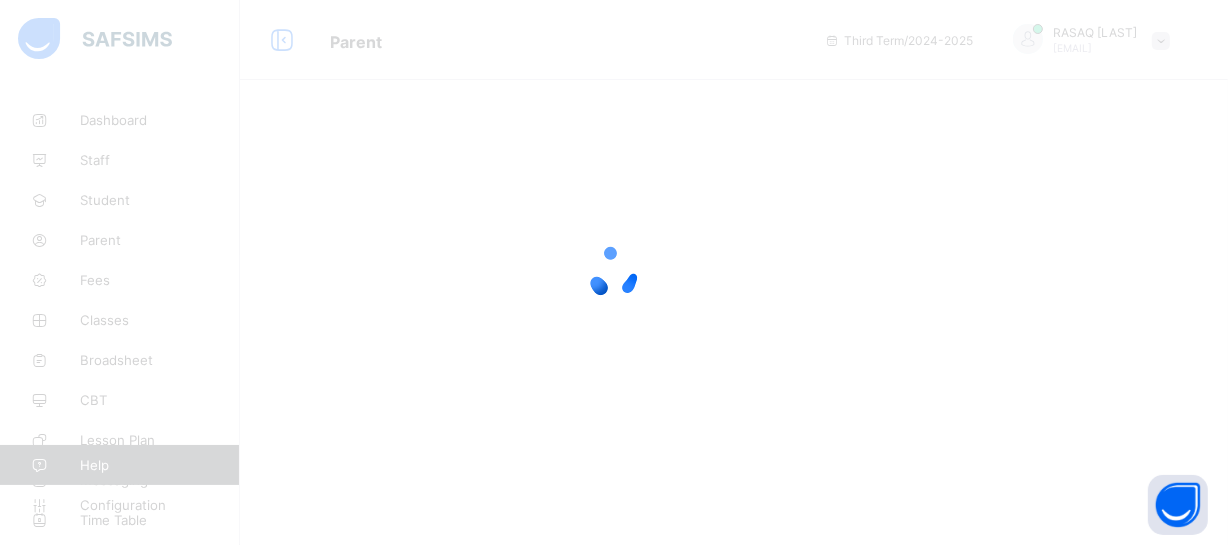 scroll, scrollTop: 0, scrollLeft: 0, axis: both 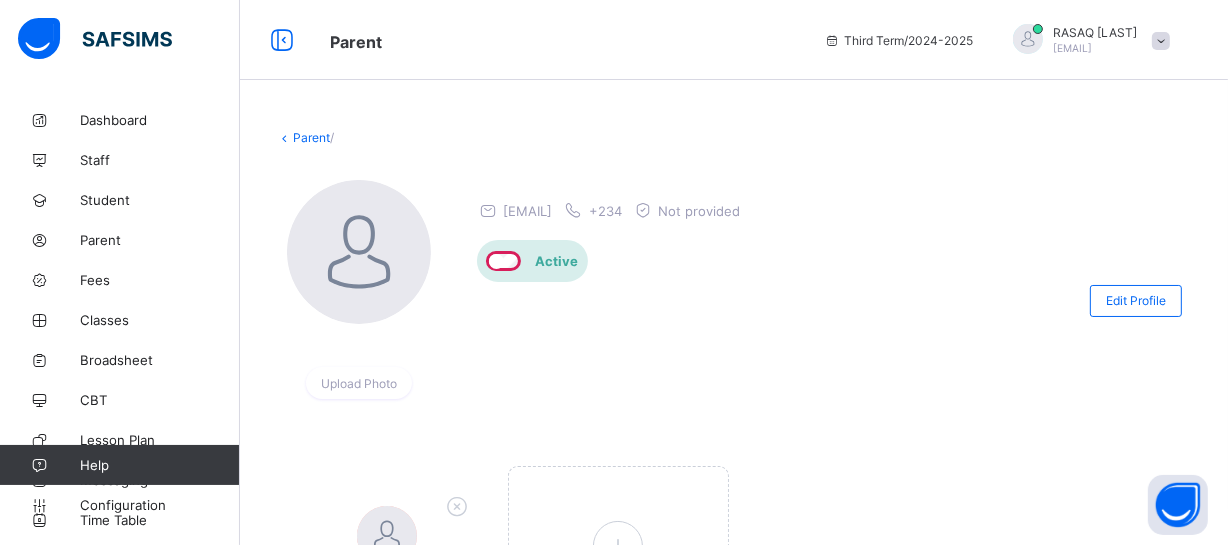 click on "Parent  /    Upload Photo      __055@public.com   +234   Not provided   Active   Edit Profile Muhammad Nuradeen Badaru     BMA/21/0024     Link Children   × Delete Parent This action would delete      from the system. Are you sure you want to carry on? Cancel Yes, Delete Parent × Unlink Student This action would unlink      with the student ID of  undefined  from   her        . Are you sure you want to carry on? Cancel Yes, Unlink Student" at bounding box center (734, 438) 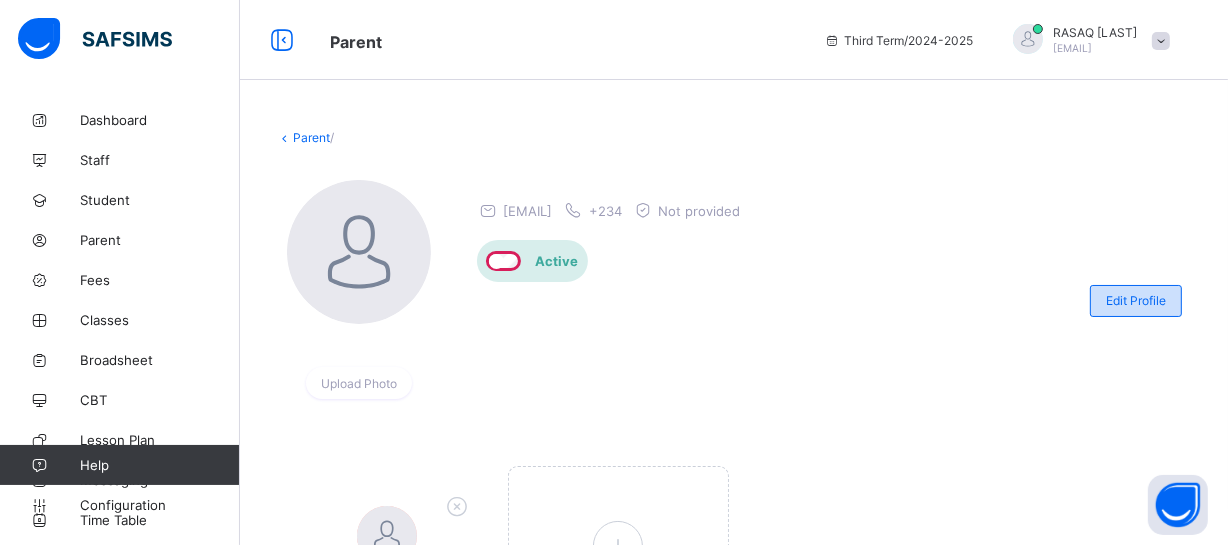 click on "Edit Profile" at bounding box center (1136, 300) 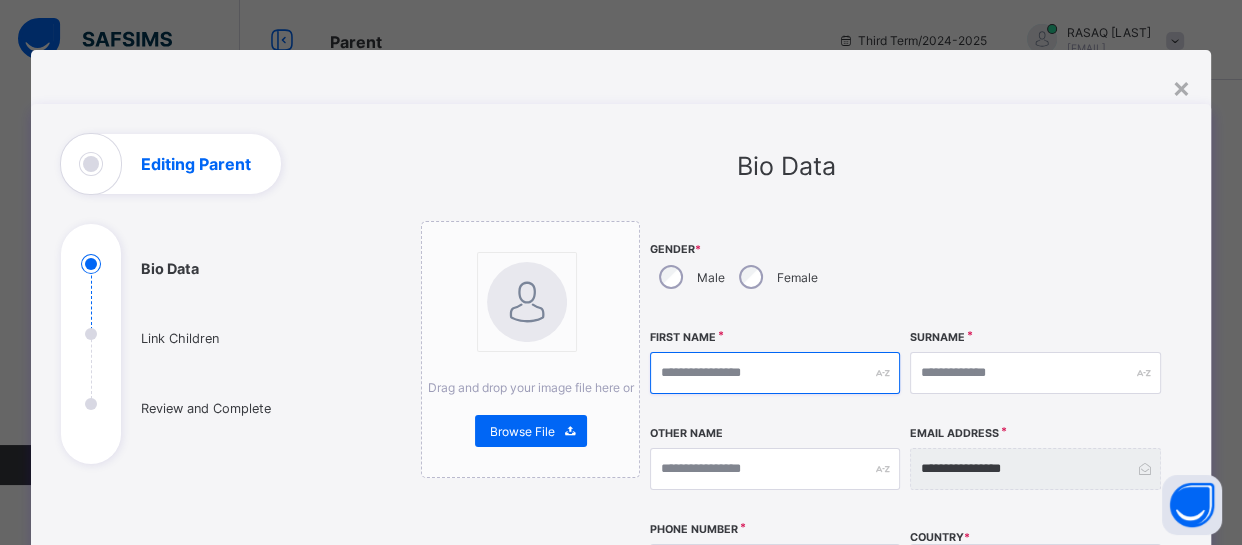 click at bounding box center [775, 373] 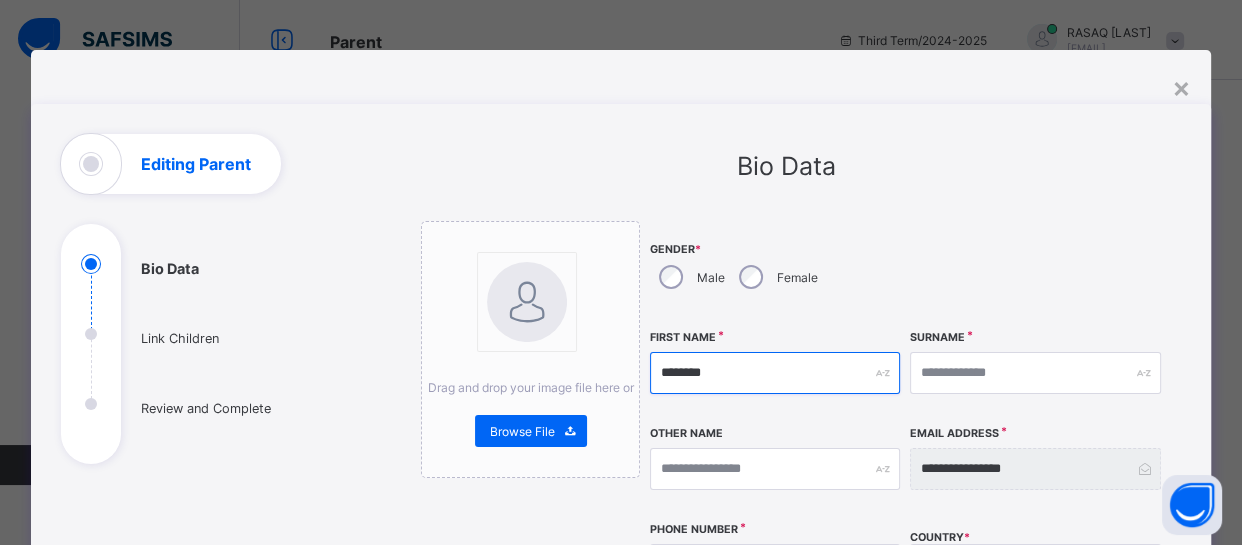 type on "********" 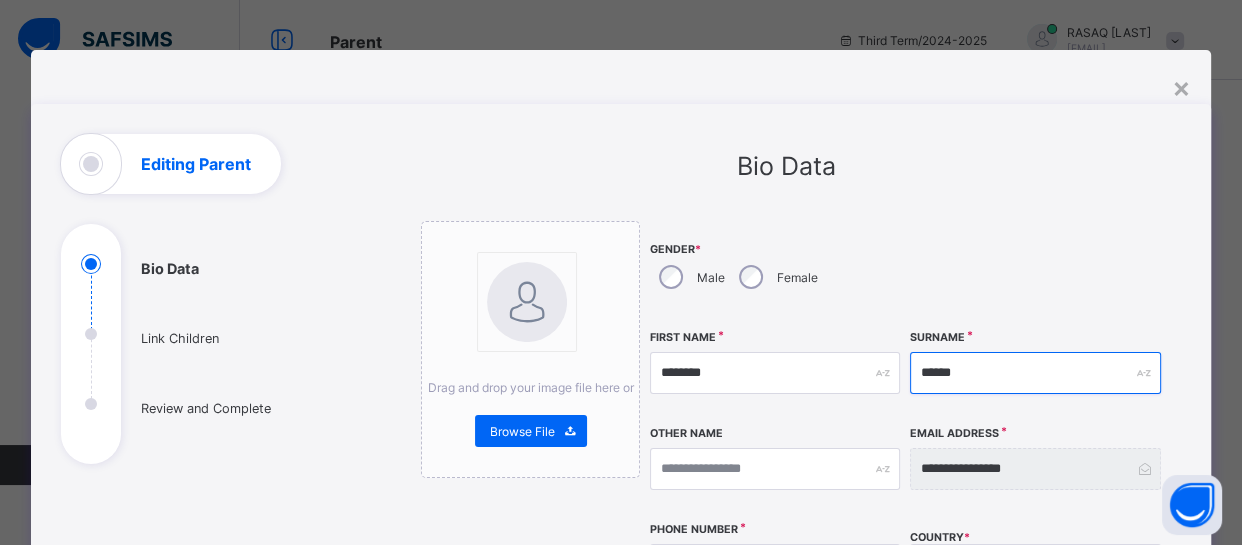 type on "******" 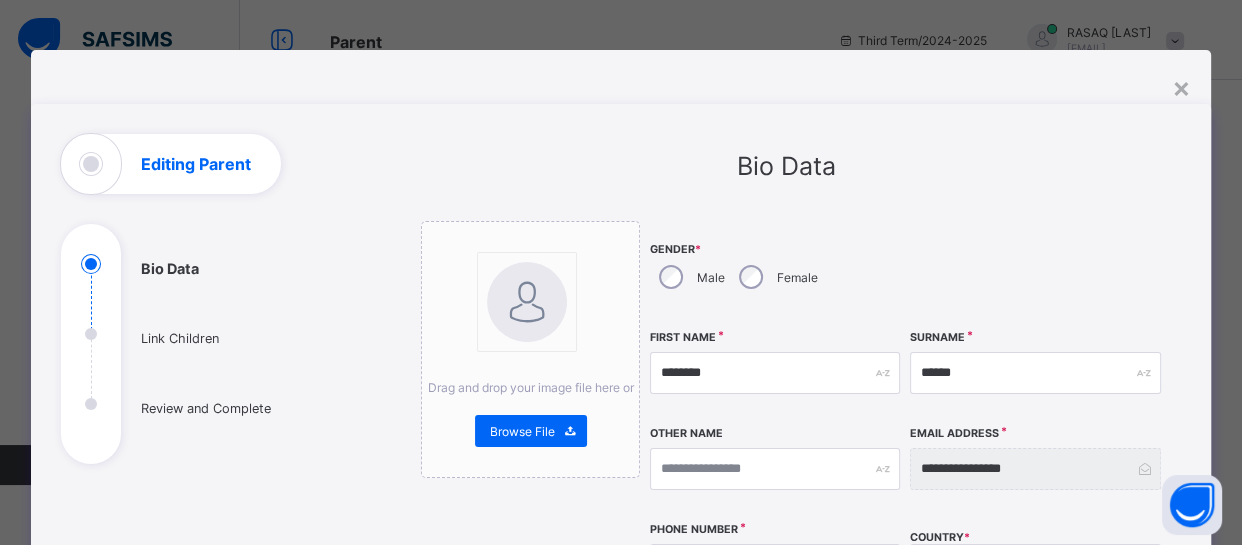 scroll, scrollTop: 292, scrollLeft: 0, axis: vertical 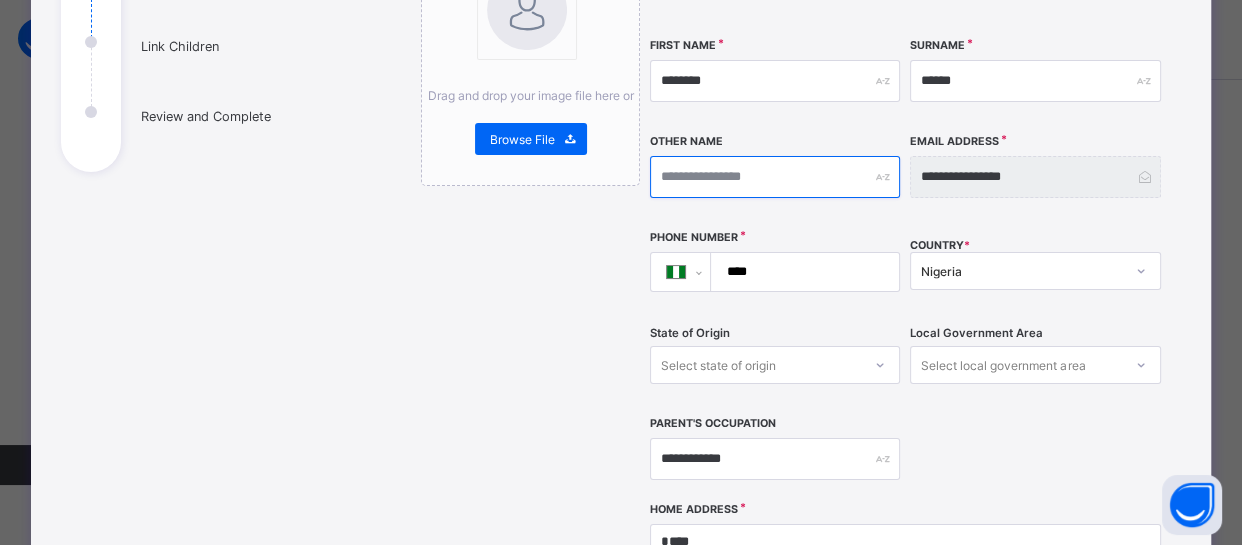 drag, startPoint x: 807, startPoint y: 176, endPoint x: 928, endPoint y: 177, distance: 121.004135 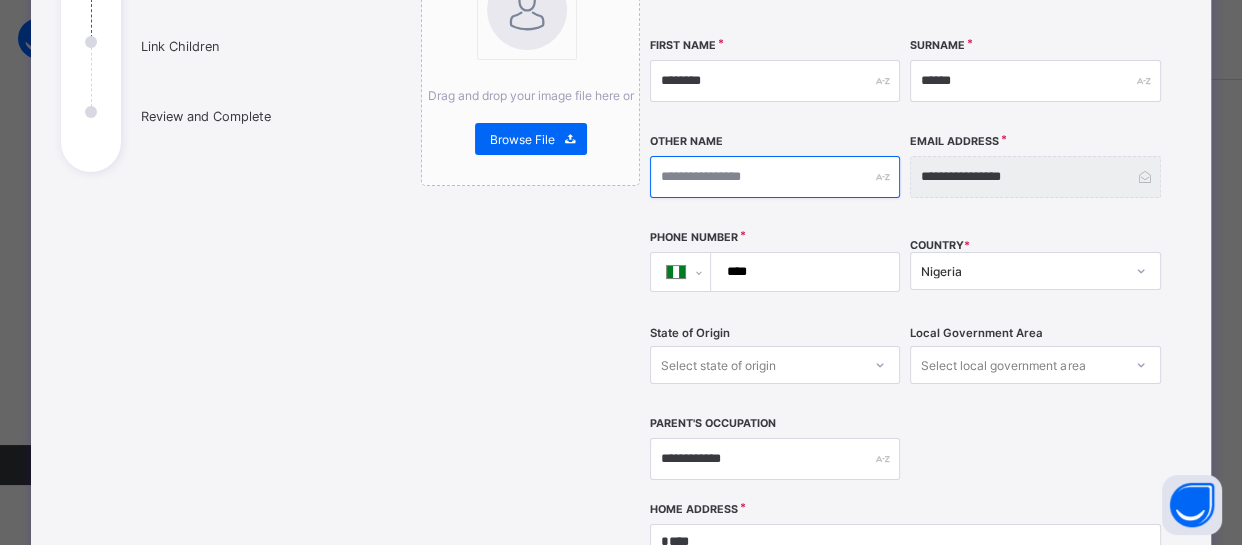 click at bounding box center (775, 177) 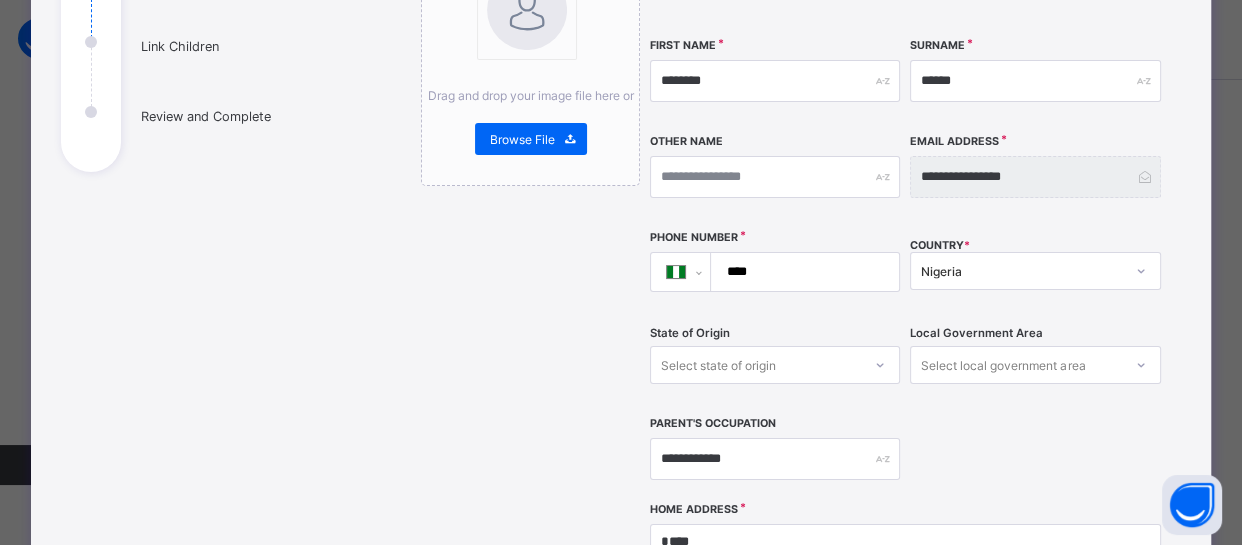 click on "**********" at bounding box center [1035, 177] 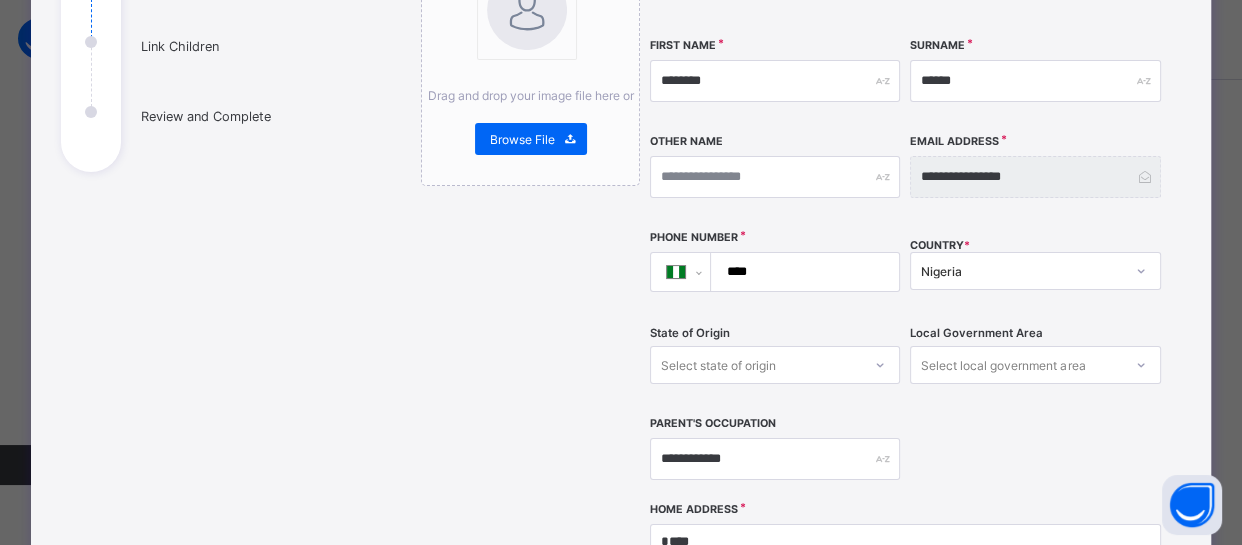 scroll, scrollTop: 178, scrollLeft: 0, axis: vertical 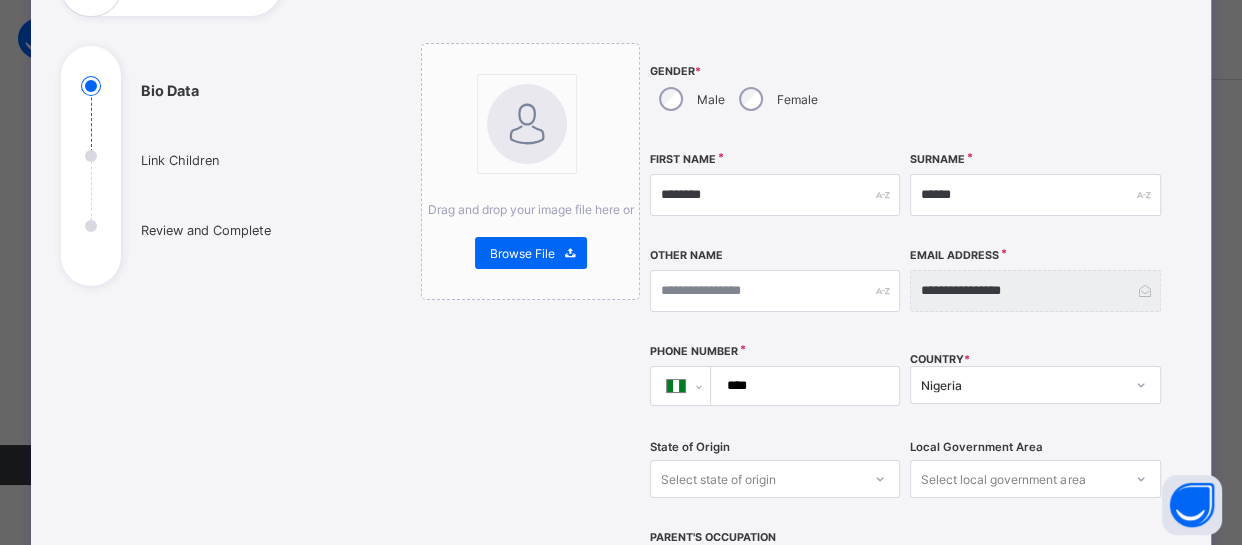 click on "Bio Data Link Children Review and Complete" at bounding box center (211, 181) 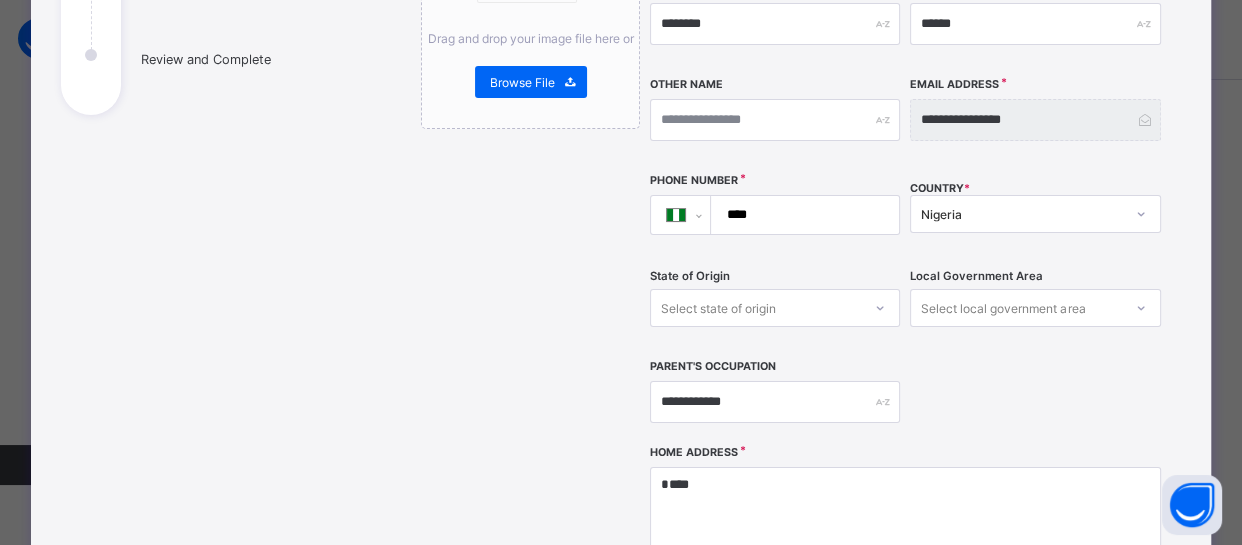 scroll, scrollTop: 360, scrollLeft: 0, axis: vertical 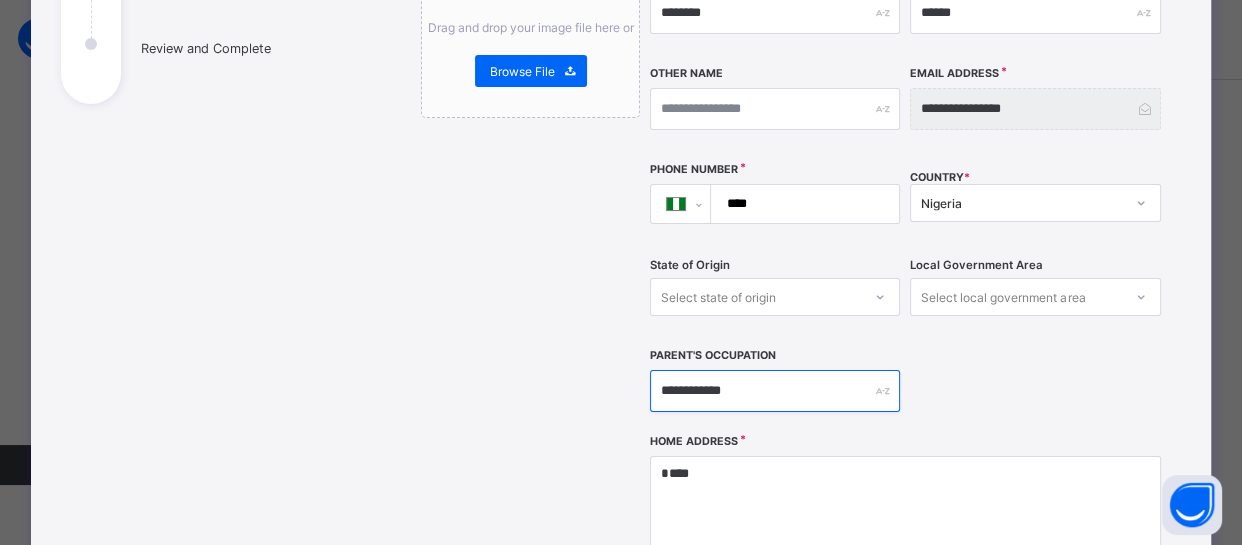 click on "**********" at bounding box center (775, 391) 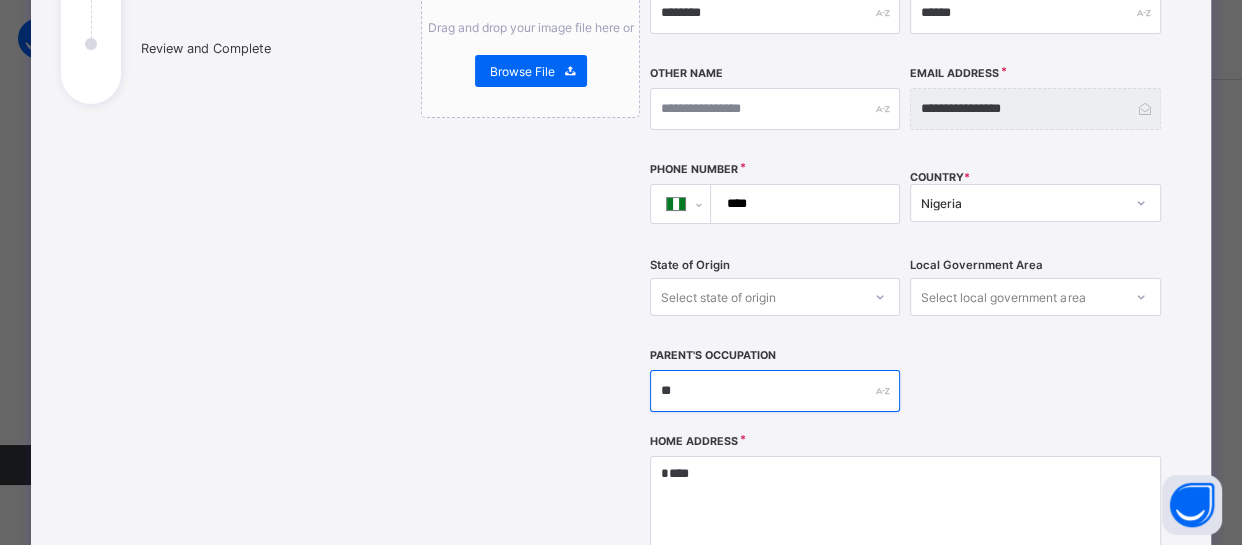 type on "*" 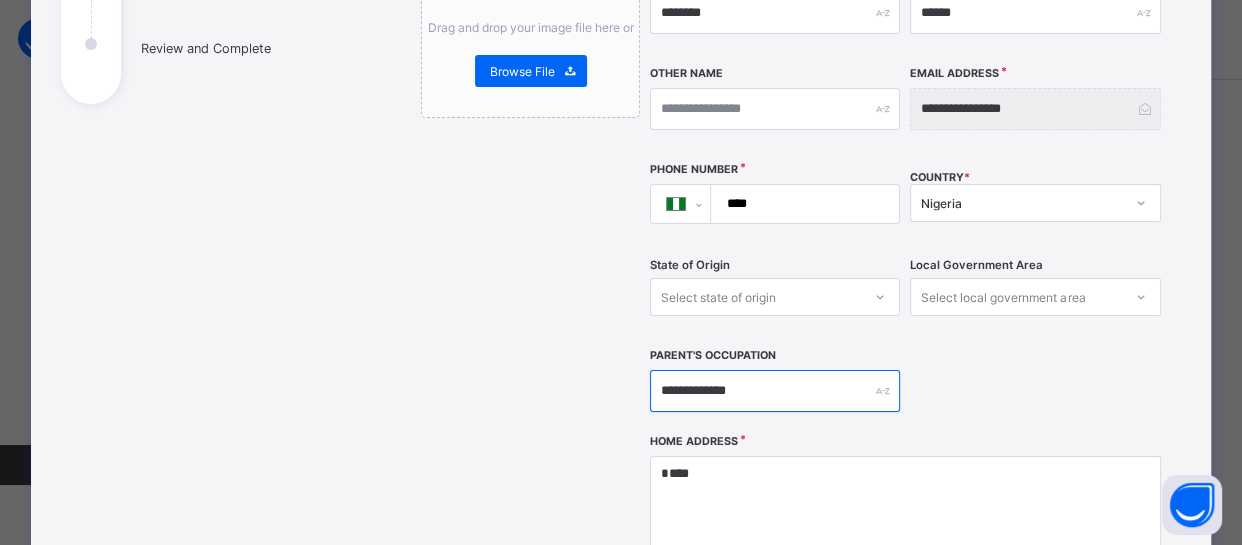 type on "**********" 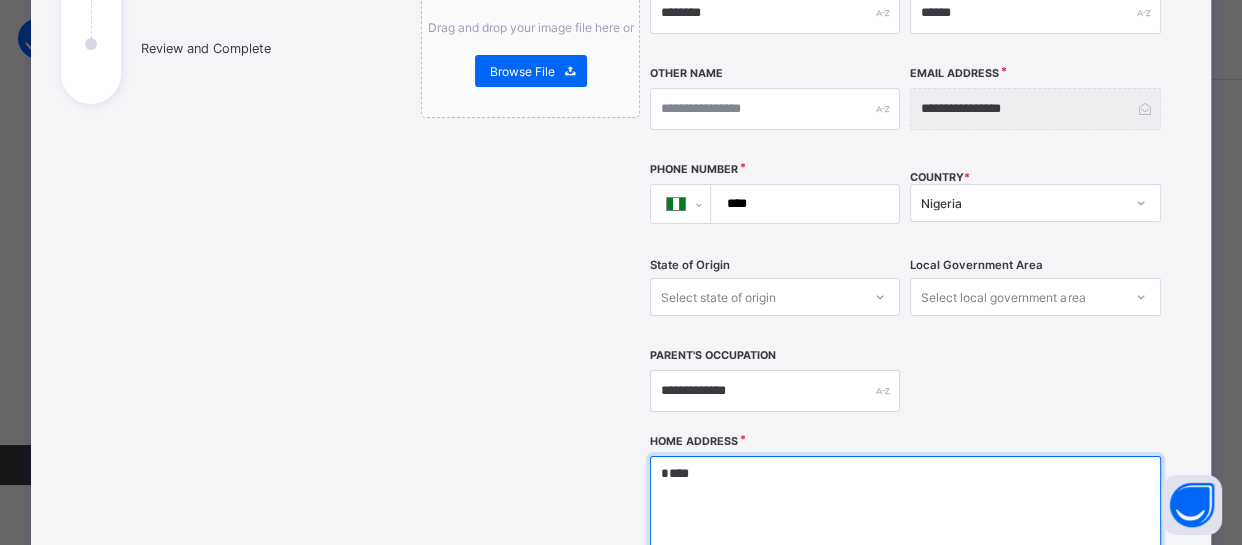 click on "****" at bounding box center (905, 556) 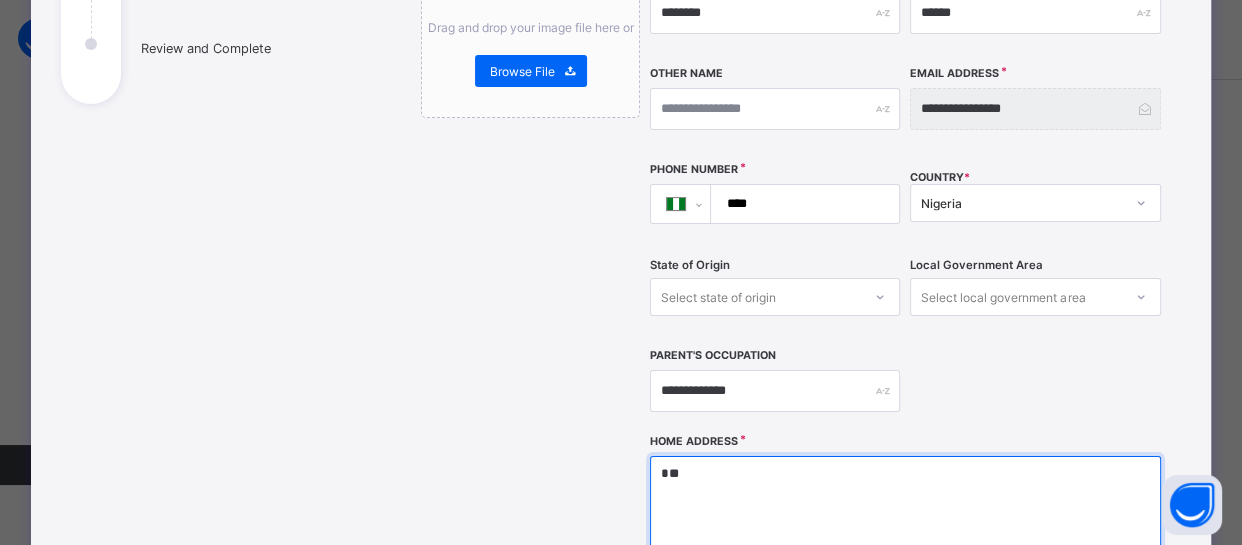 type on "*" 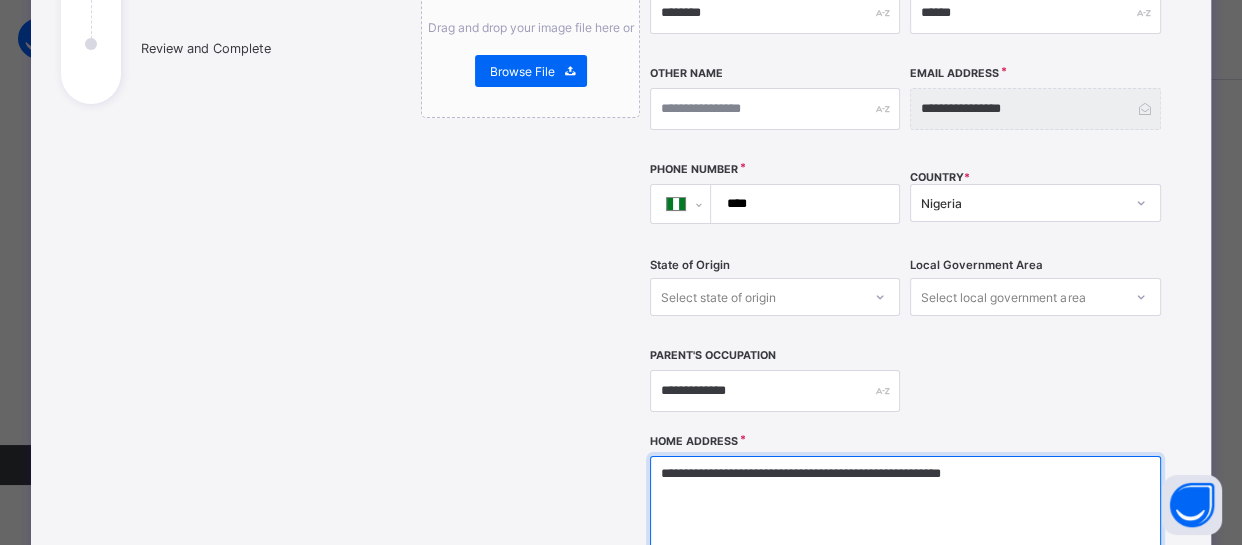 type on "**********" 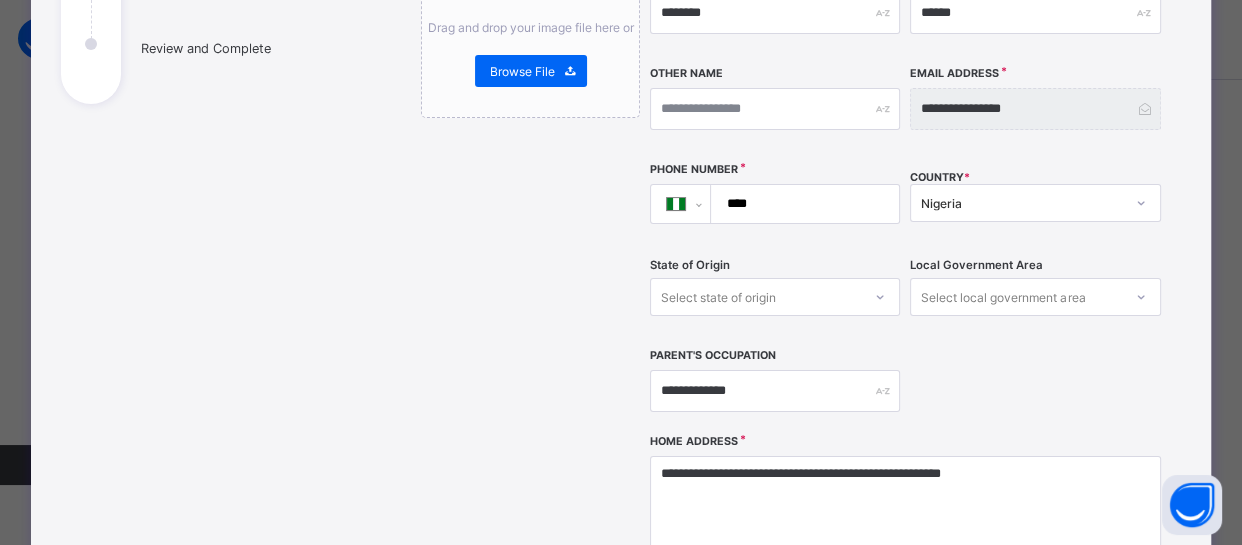 click on "Drag and drop your image file here or Browse File" at bounding box center (530, 325) 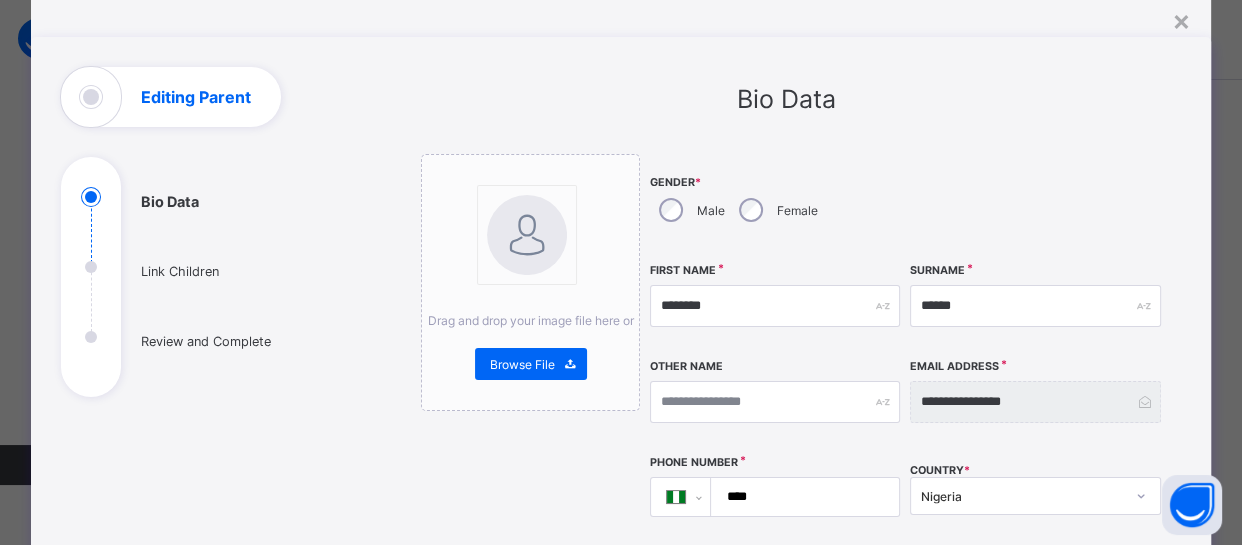 scroll, scrollTop: 0, scrollLeft: 0, axis: both 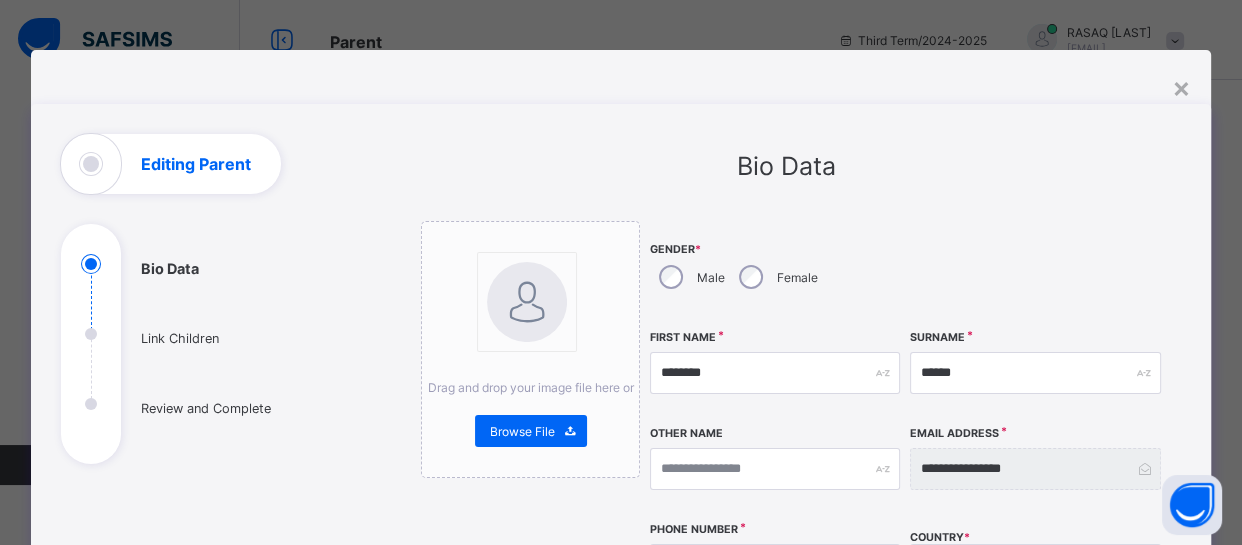click on "Bio Data Link Children Review and Complete" at bounding box center [211, 650] 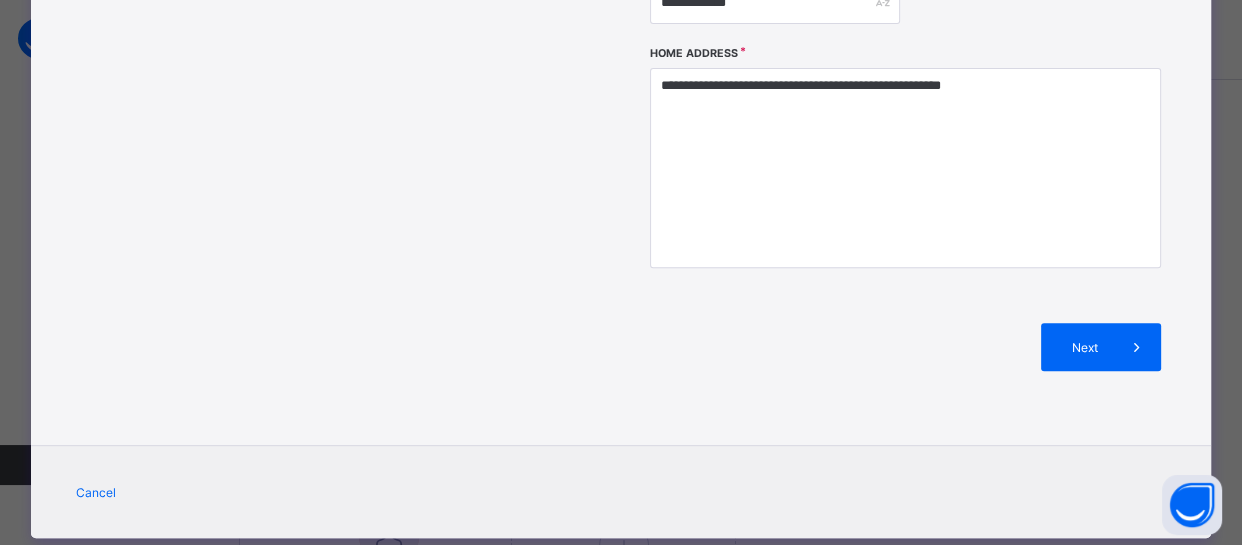 scroll, scrollTop: 791, scrollLeft: 0, axis: vertical 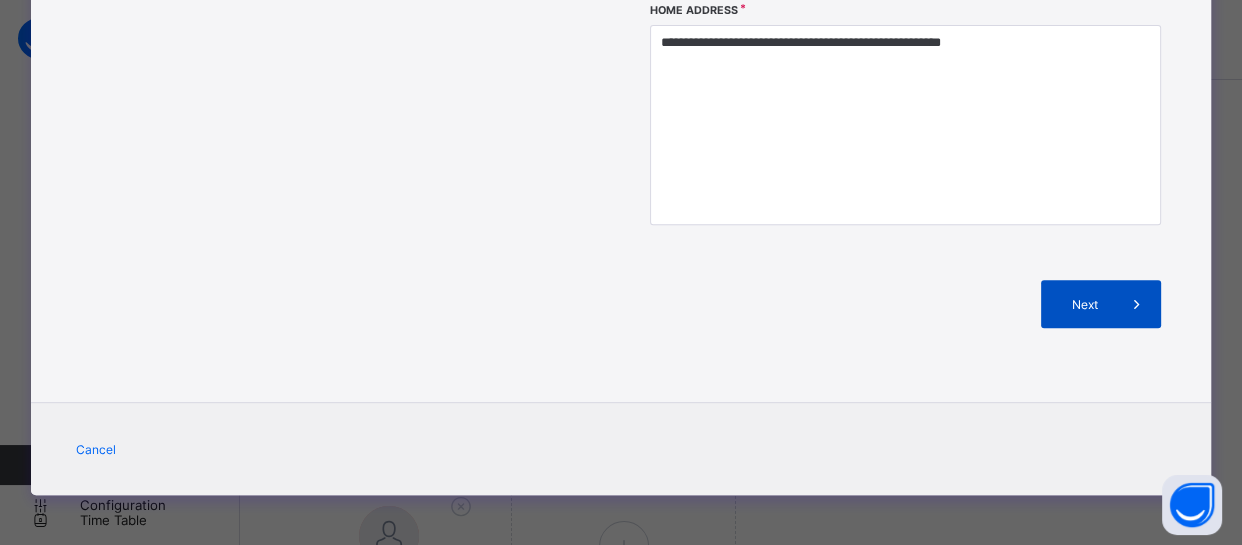 click on "Next" at bounding box center [1084, 304] 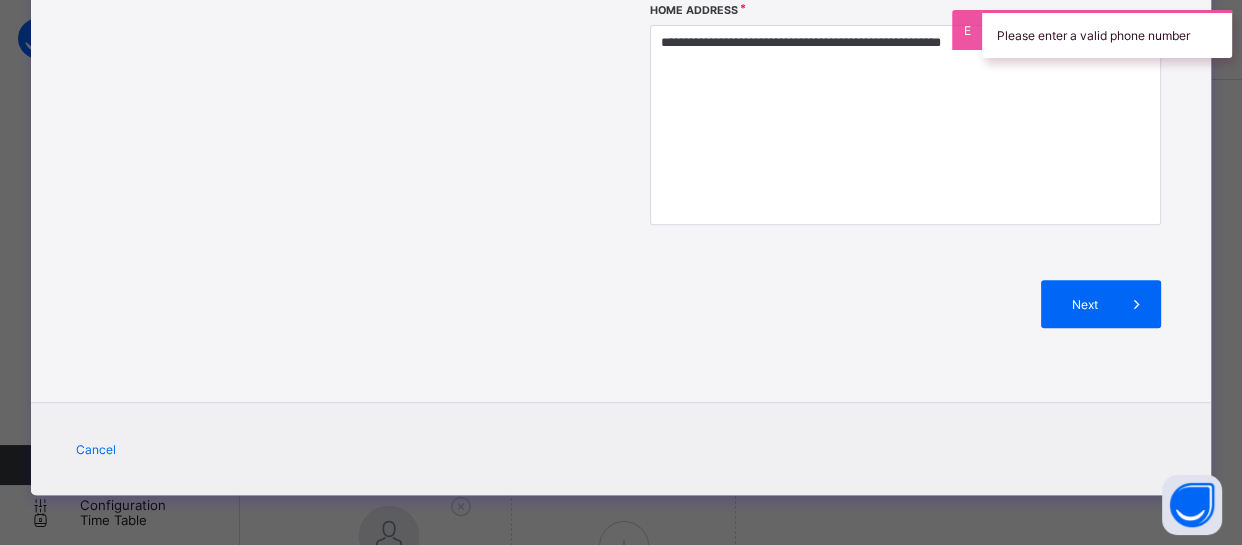 click on "Drag and drop your image file here or Browse File" at bounding box center (530, -106) 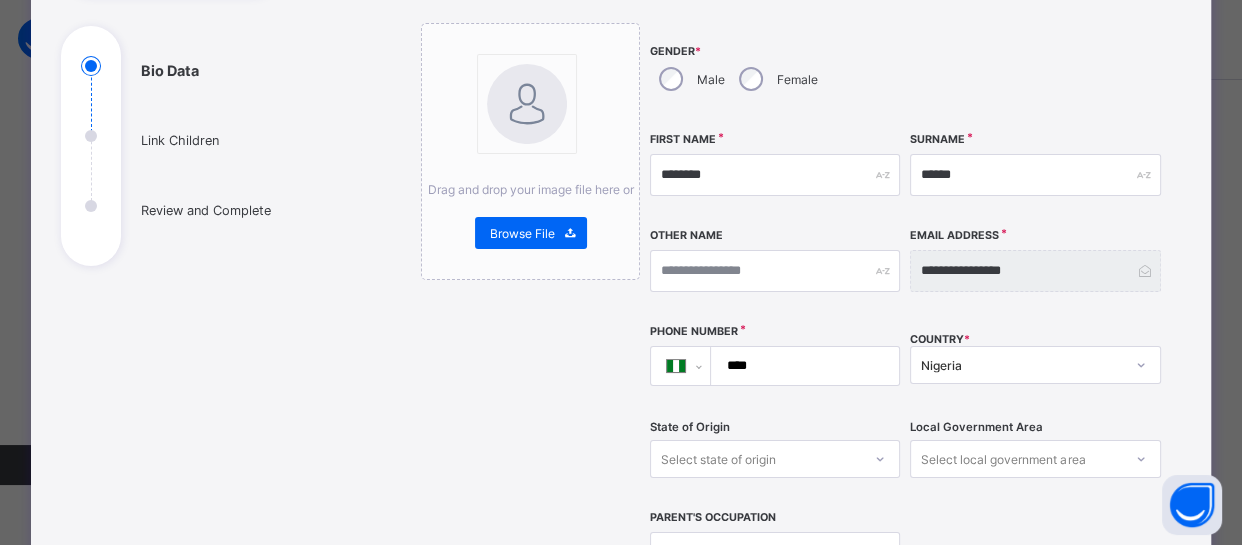 scroll, scrollTop: 173, scrollLeft: 0, axis: vertical 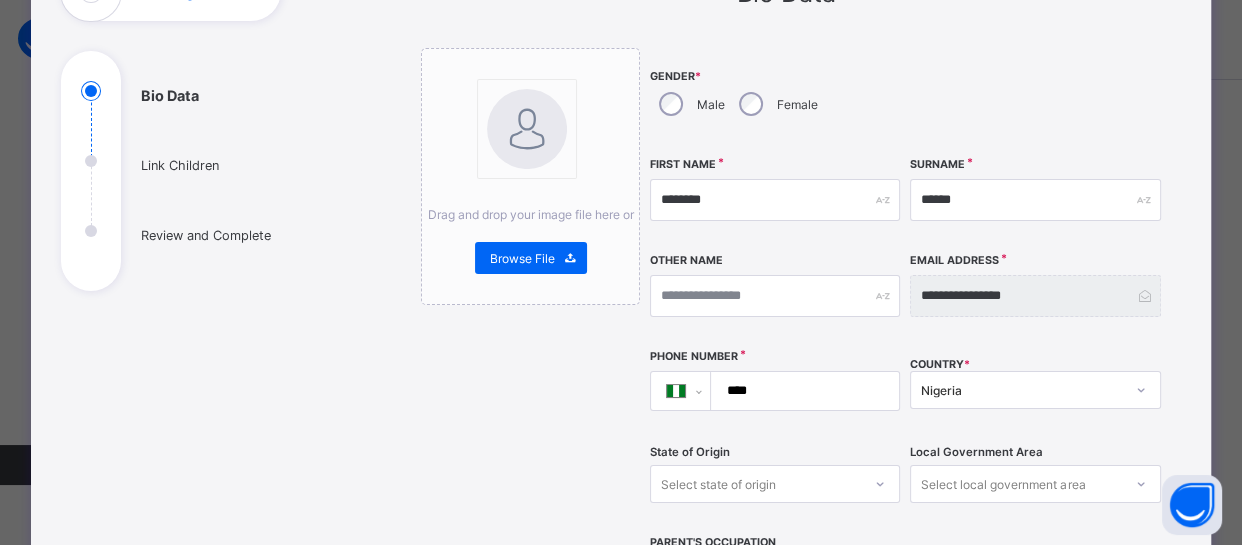 click on "****" at bounding box center (801, 391) 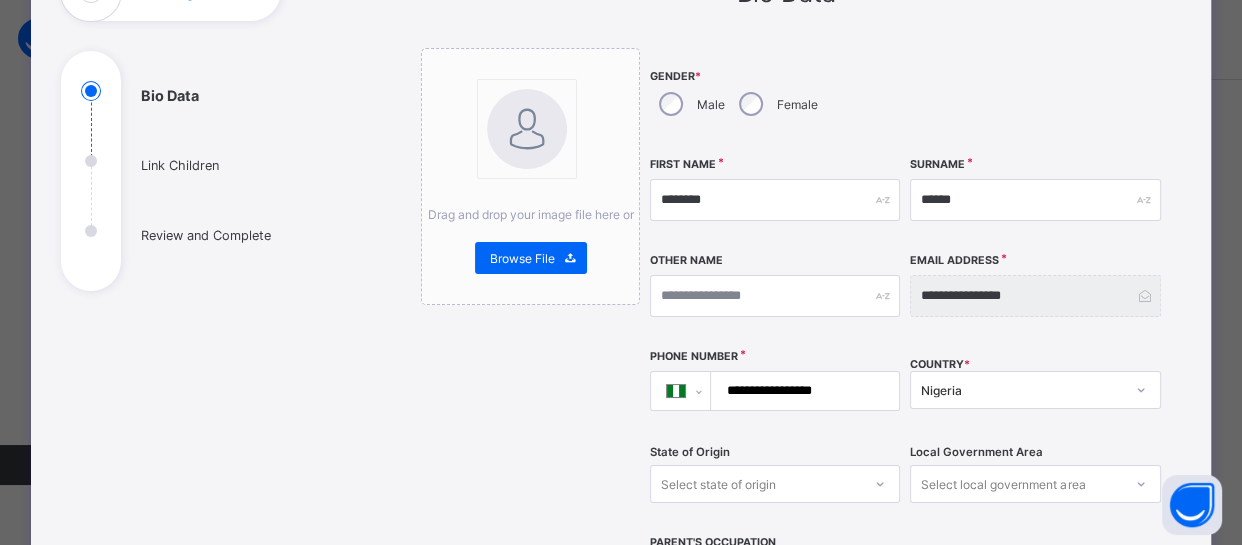 type on "**********" 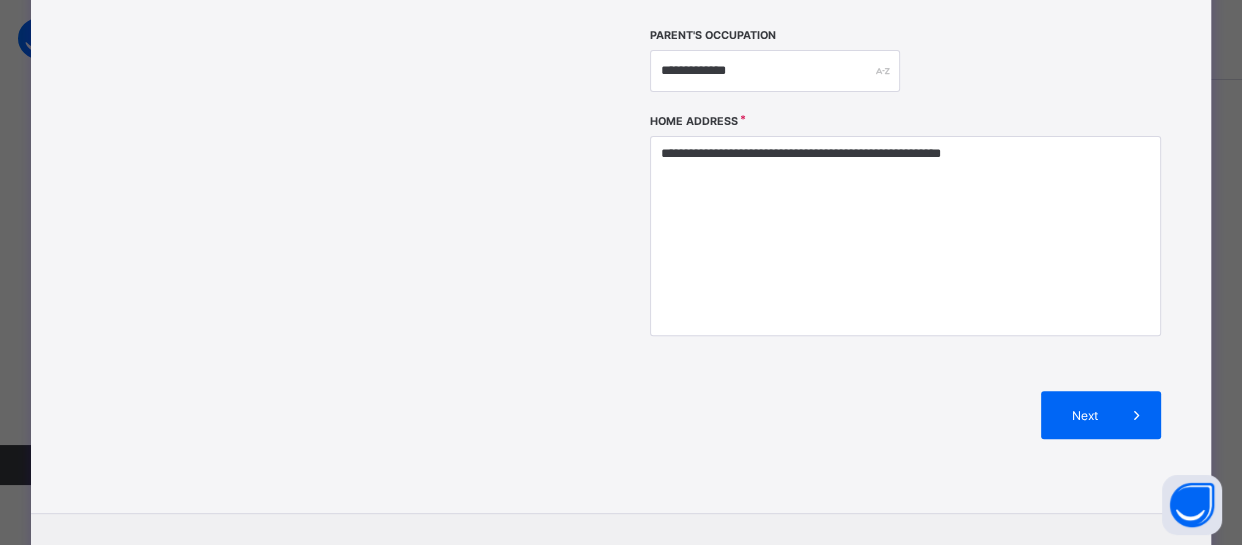 scroll, scrollTop: 682, scrollLeft: 0, axis: vertical 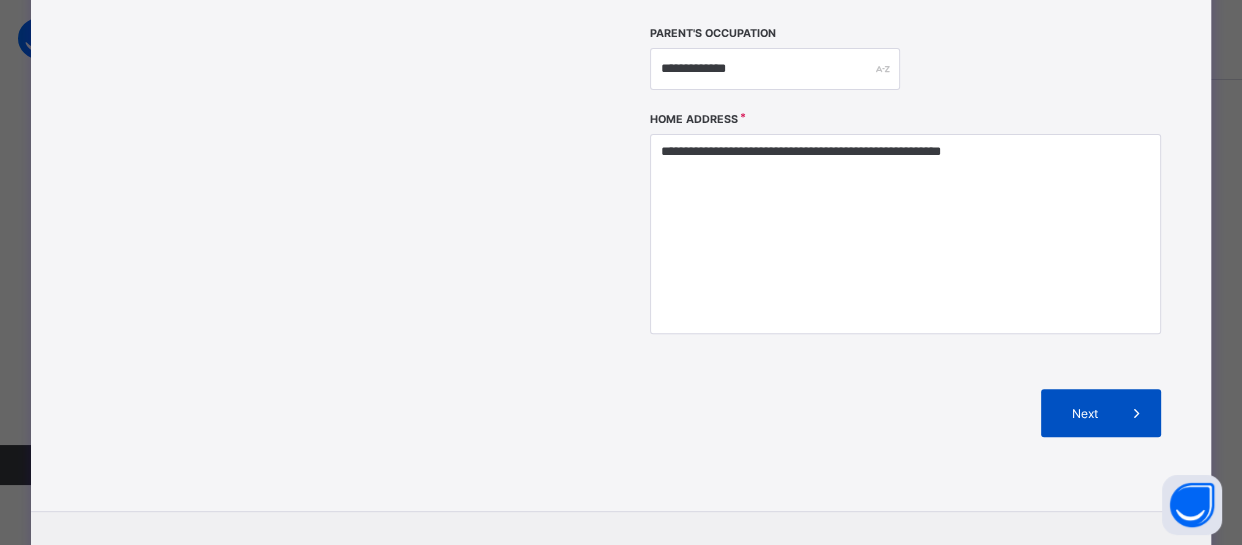 click on "Next" at bounding box center (1101, 413) 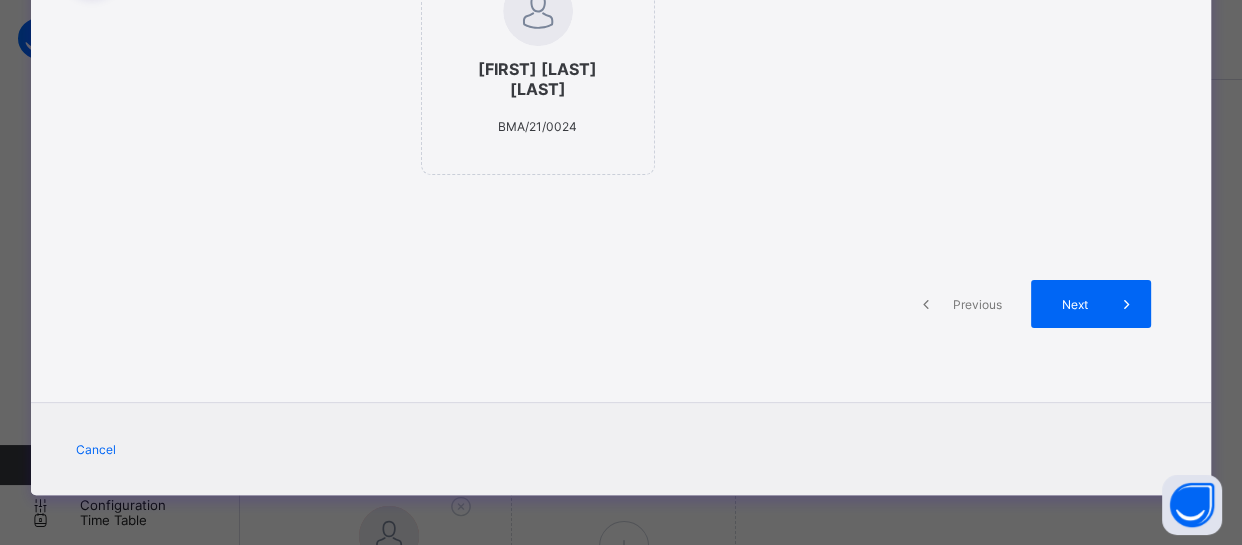 scroll, scrollTop: 460, scrollLeft: 0, axis: vertical 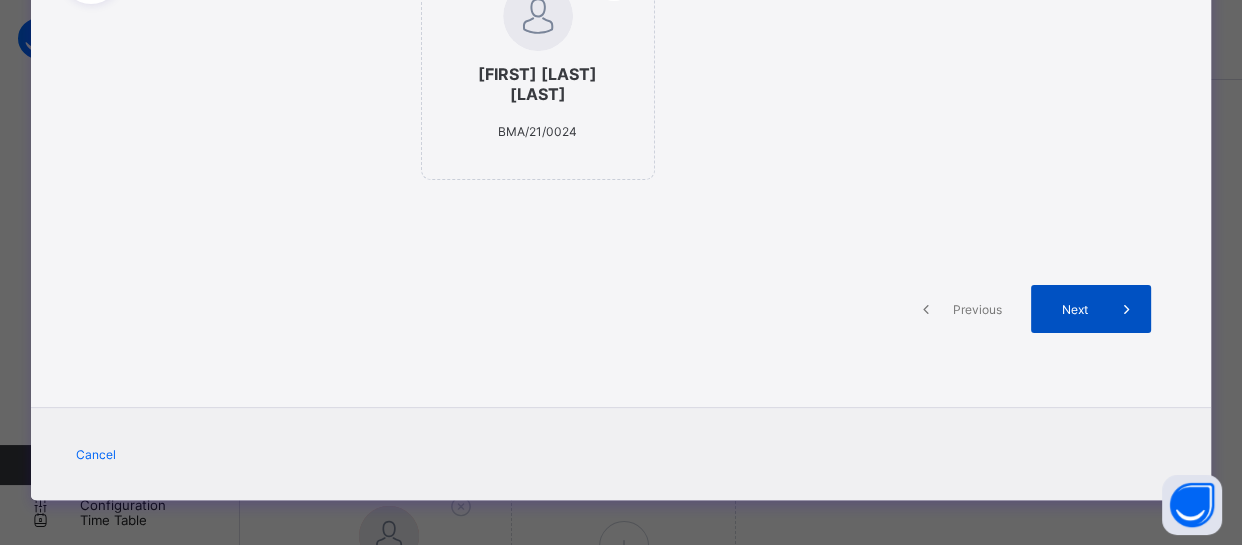 click on "Next" at bounding box center (1074, 309) 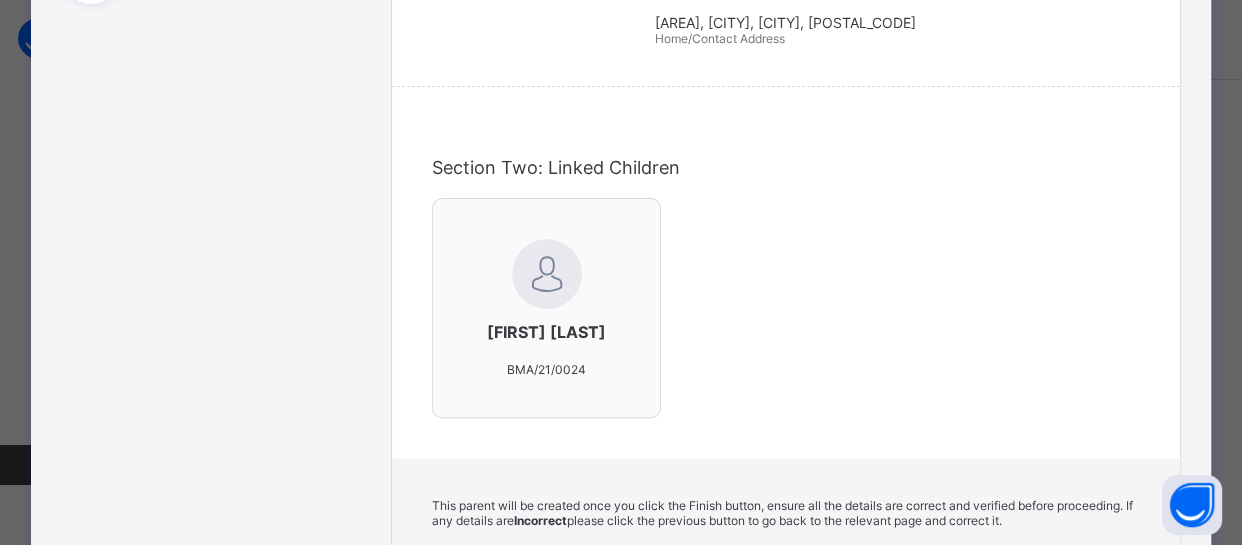 scroll, scrollTop: 682, scrollLeft: 0, axis: vertical 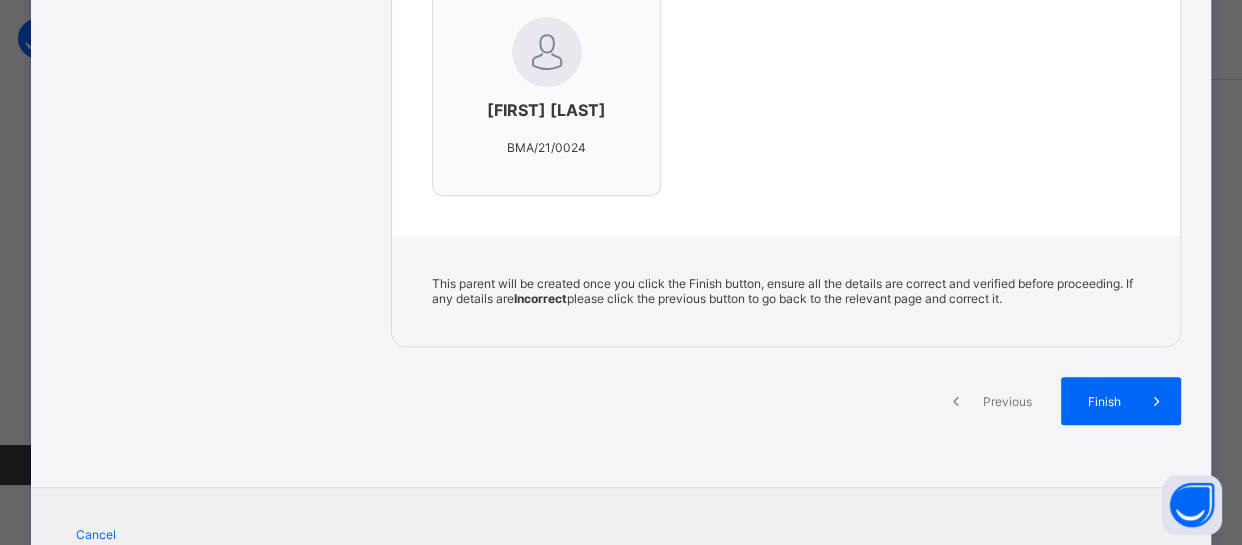 click on "Previous" at bounding box center (1007, 401) 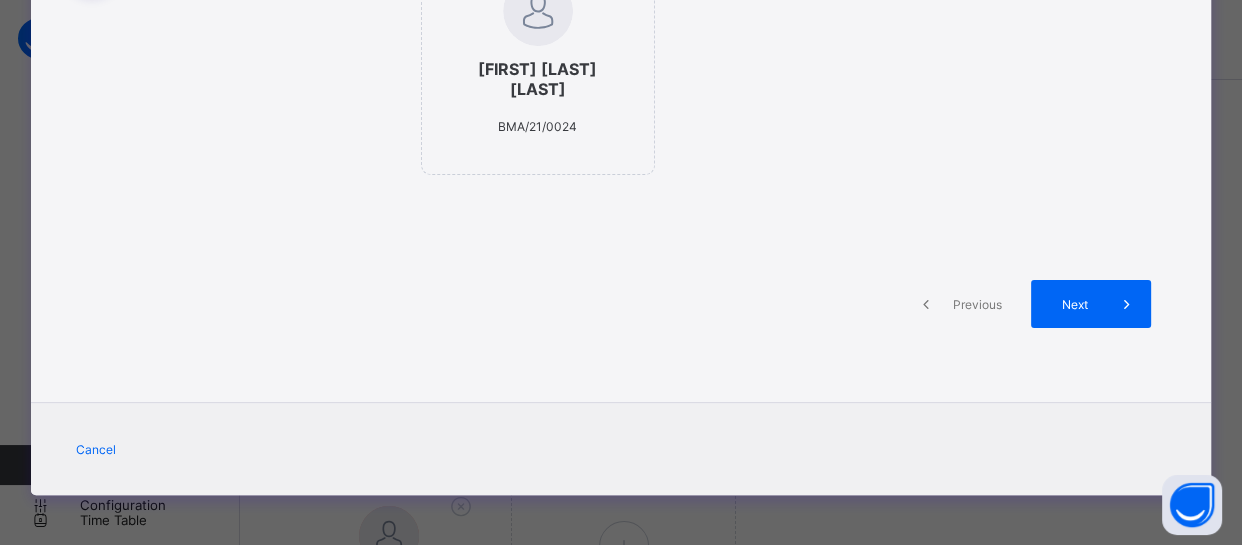 scroll, scrollTop: 460, scrollLeft: 0, axis: vertical 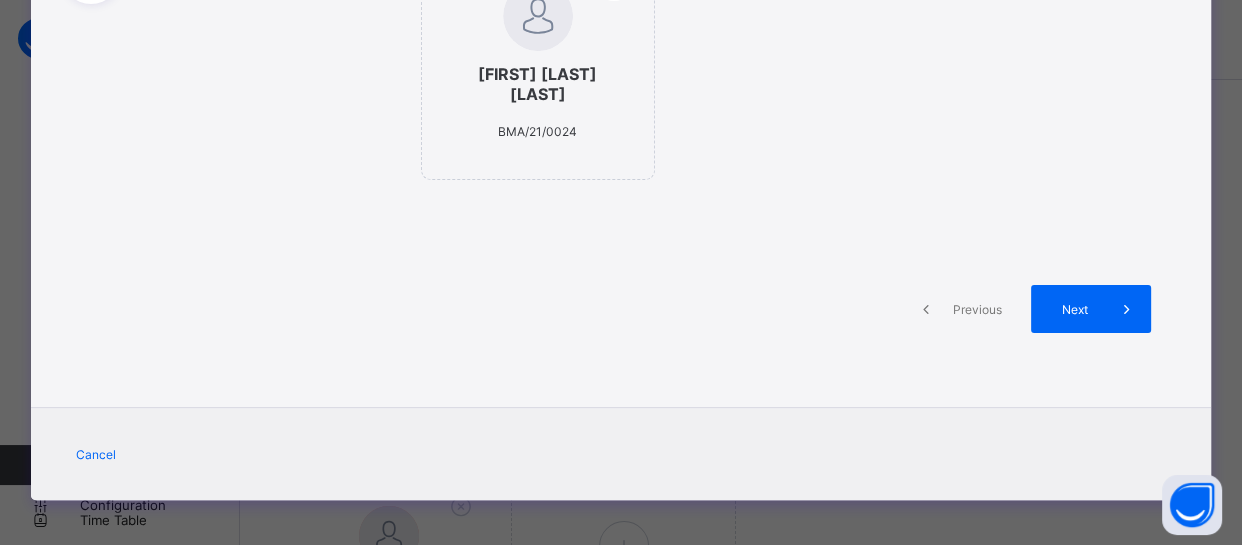 click on "Previous" at bounding box center (977, 309) 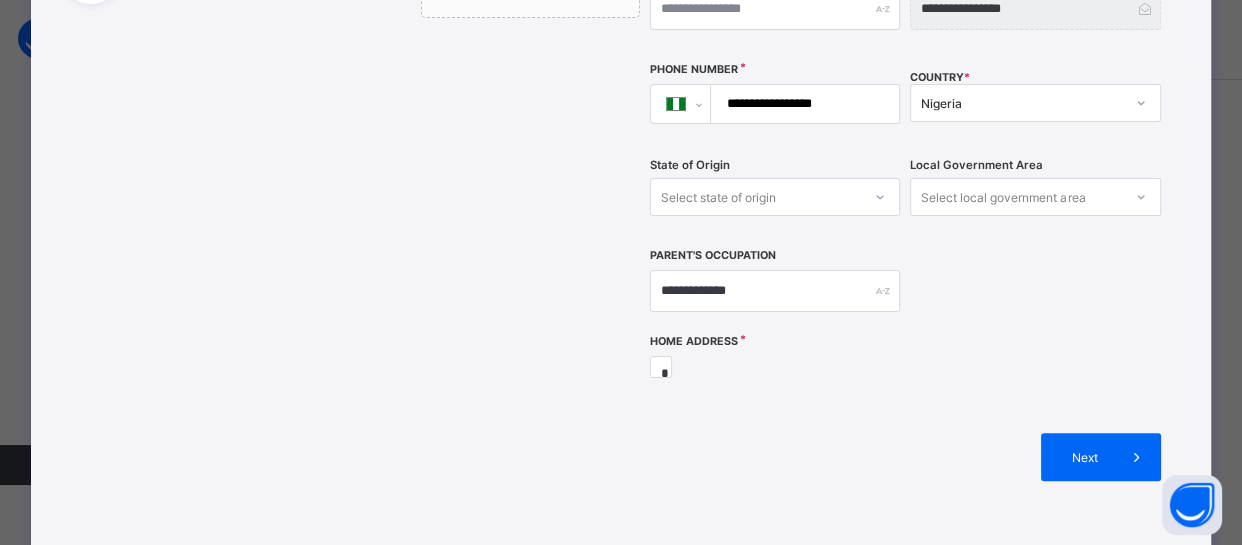 scroll, scrollTop: 682, scrollLeft: 0, axis: vertical 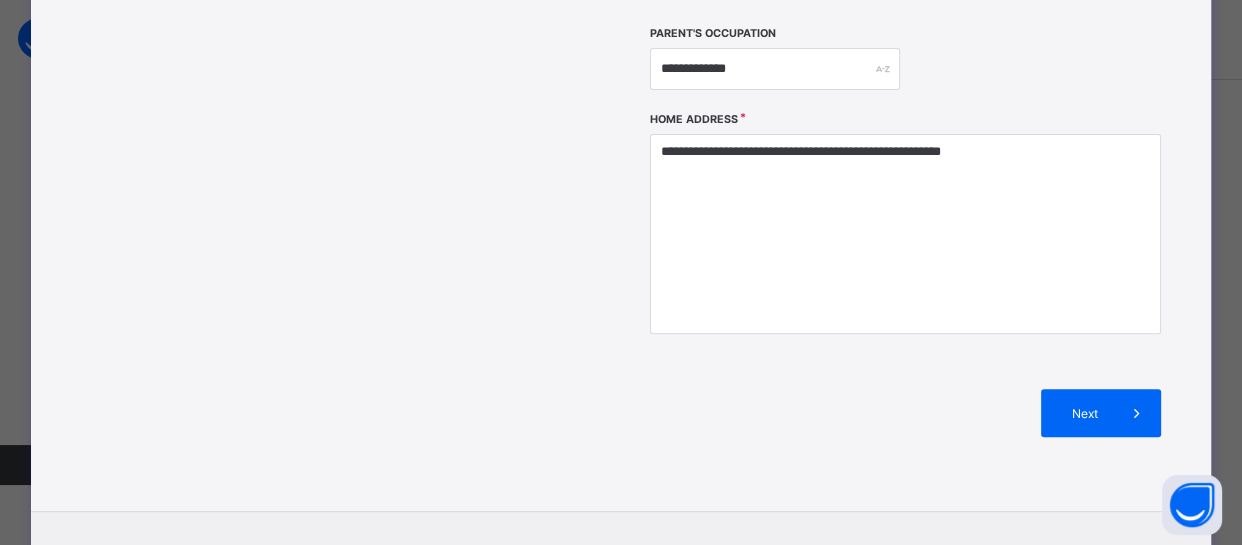 click on "Drag and drop your image file here or Browse File" at bounding box center [530, 3] 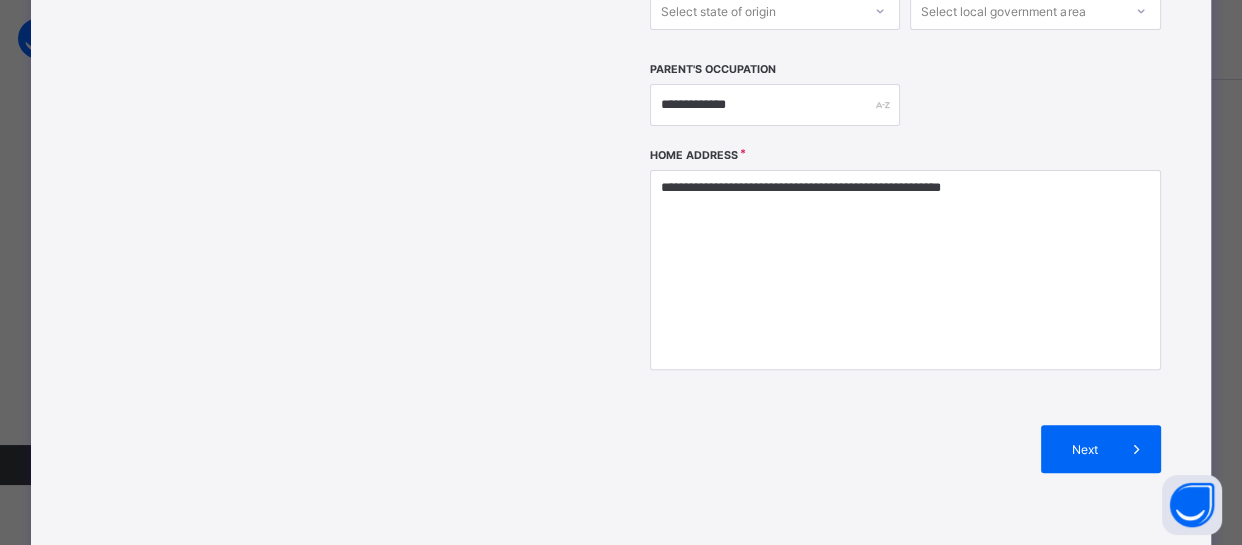 scroll, scrollTop: 100, scrollLeft: 0, axis: vertical 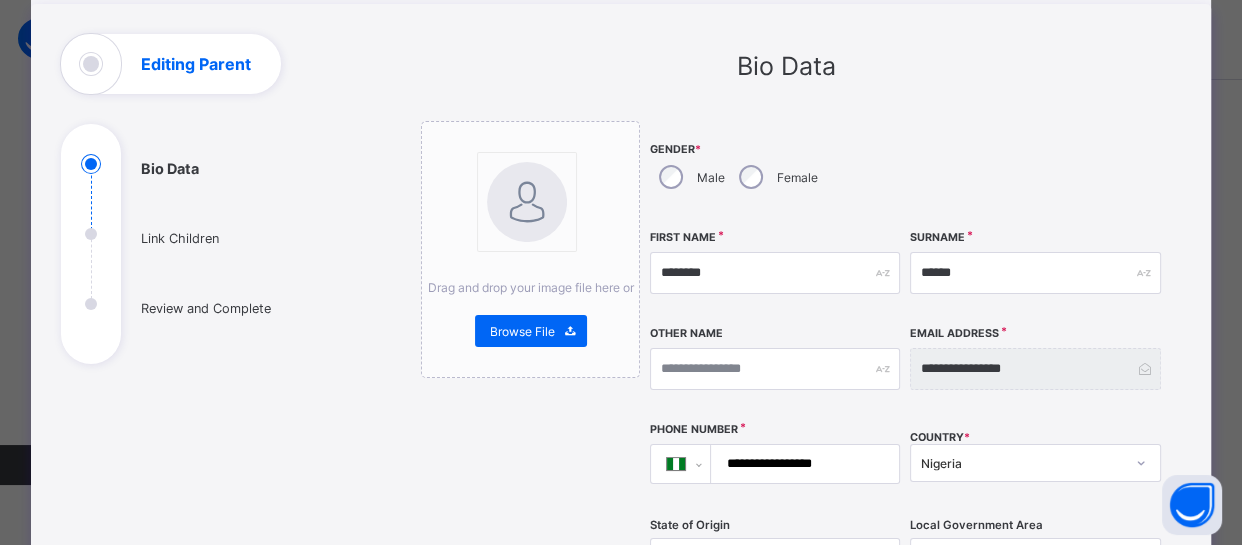 click on "**********" at bounding box center (1035, 369) 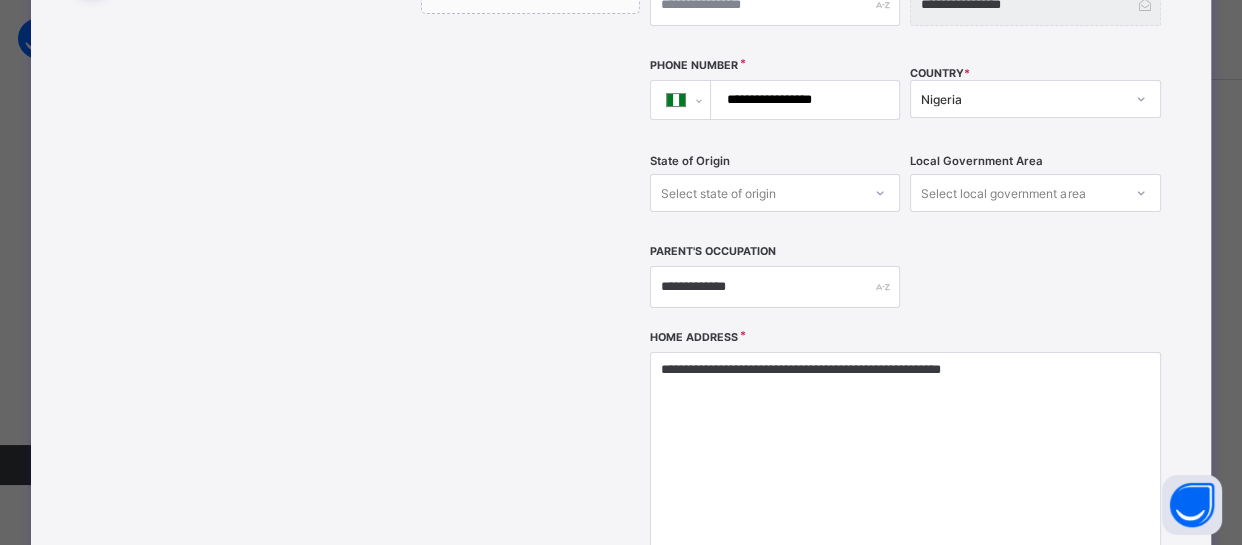 scroll, scrollTop: 791, scrollLeft: 0, axis: vertical 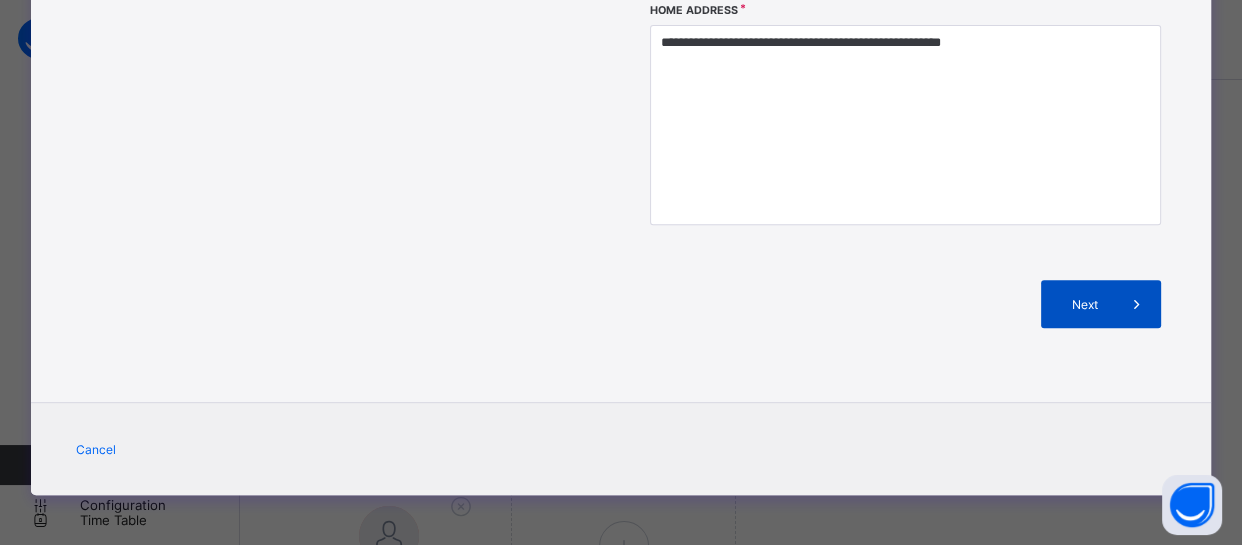 click on "Next" at bounding box center (1101, 304) 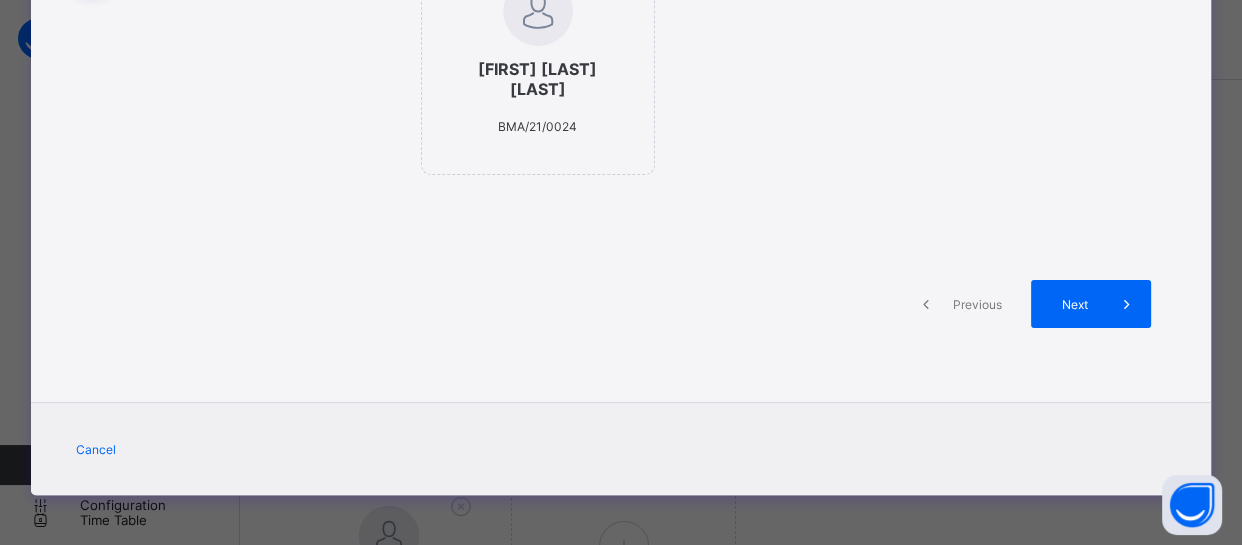 scroll, scrollTop: 460, scrollLeft: 0, axis: vertical 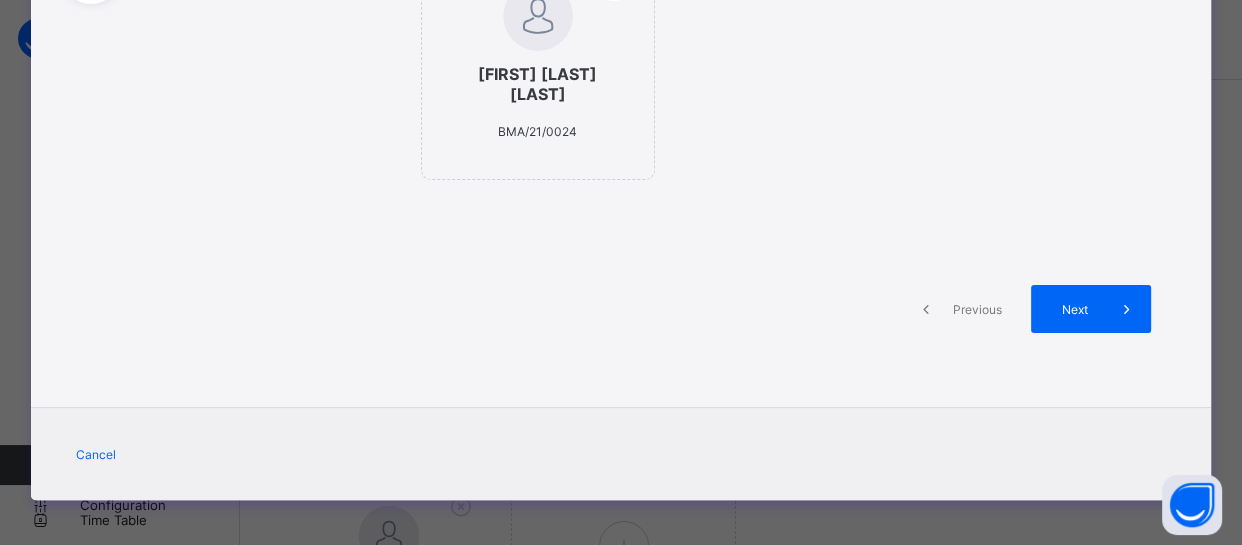 click on "Previous Next" at bounding box center [786, 309] 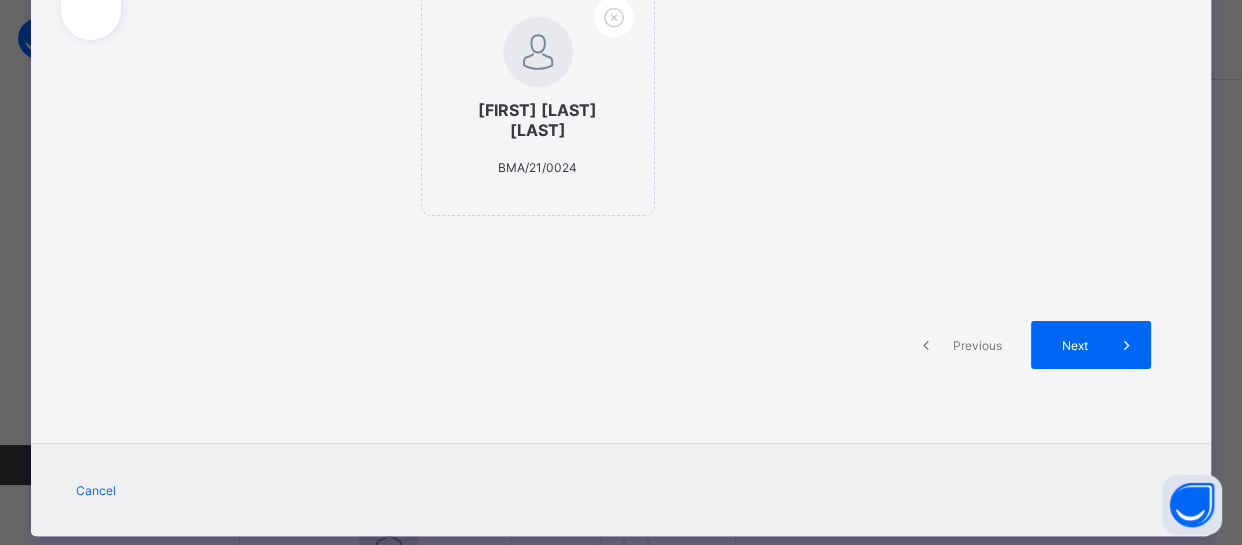 scroll, scrollTop: 0, scrollLeft: 0, axis: both 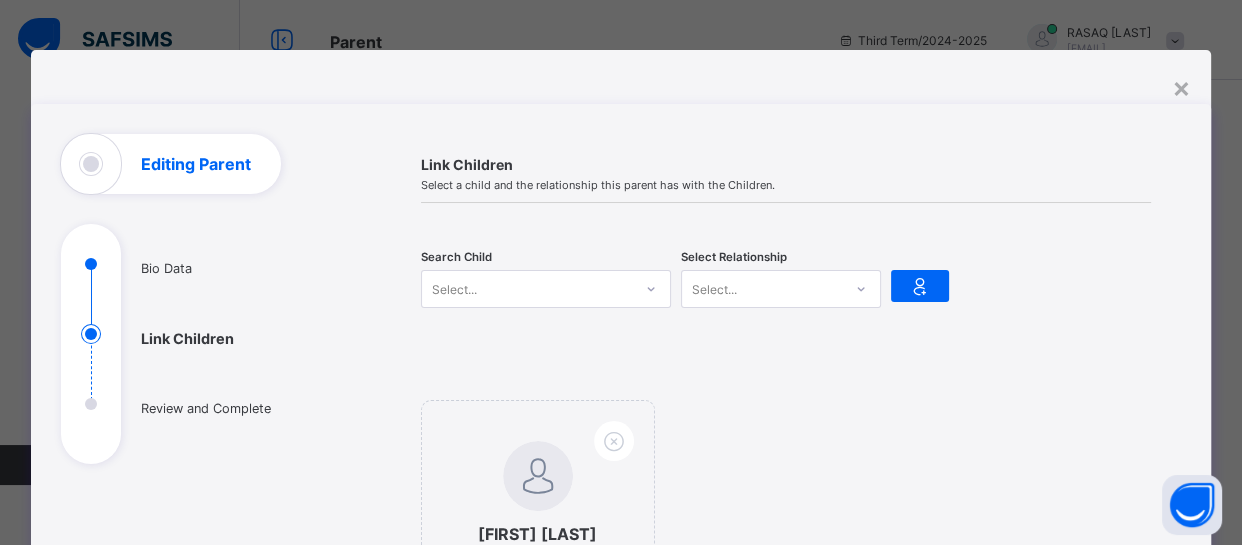 click on "Search Child Select..." at bounding box center [546, 289] 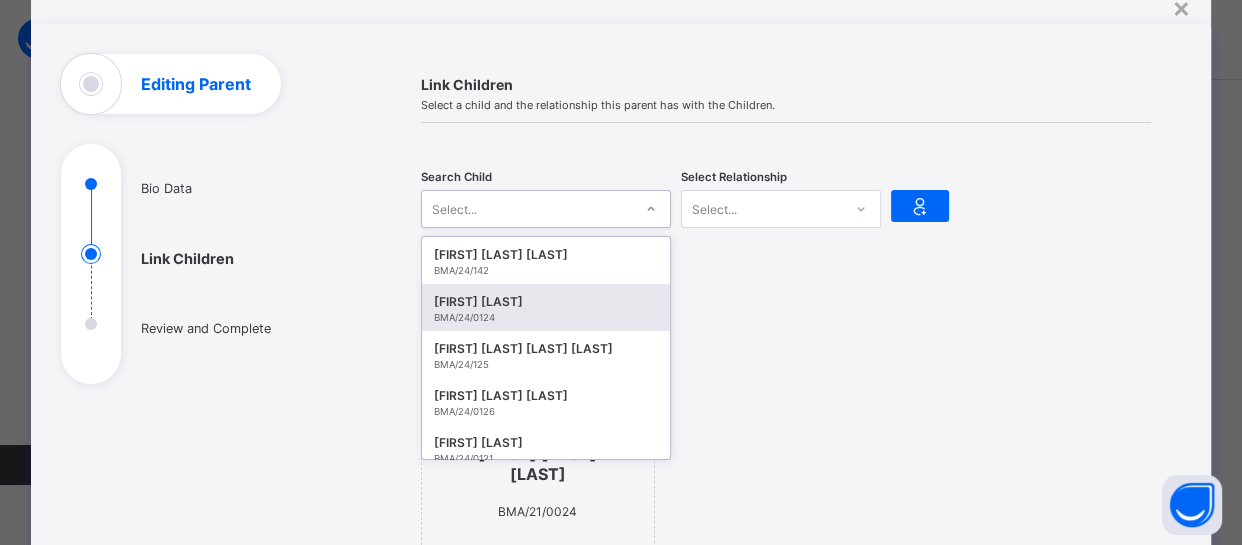 scroll, scrollTop: 80, scrollLeft: 0, axis: vertical 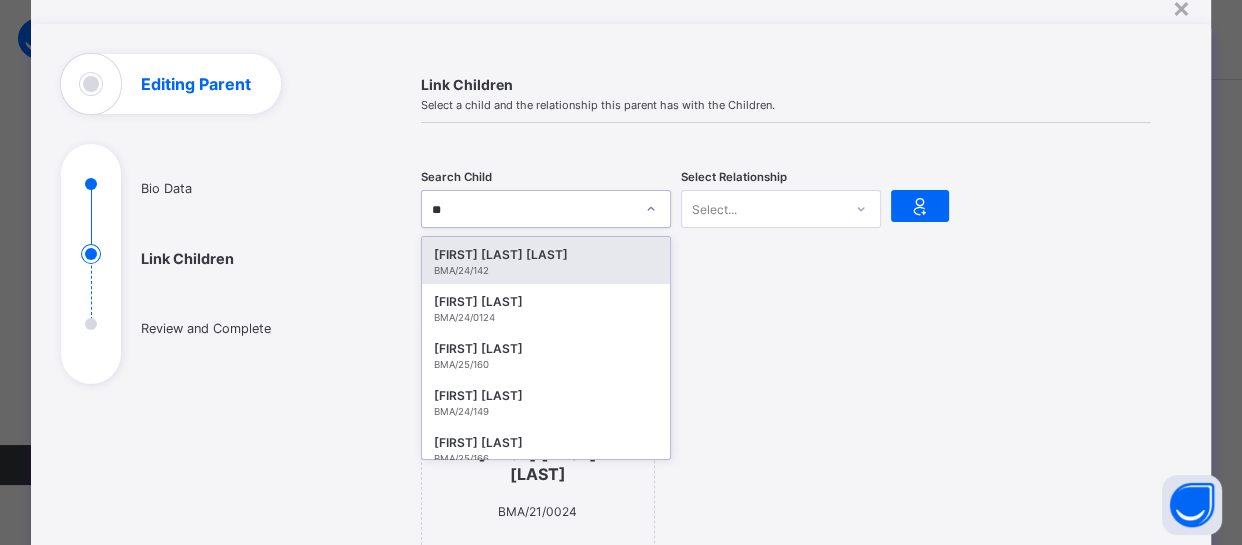 type on "***" 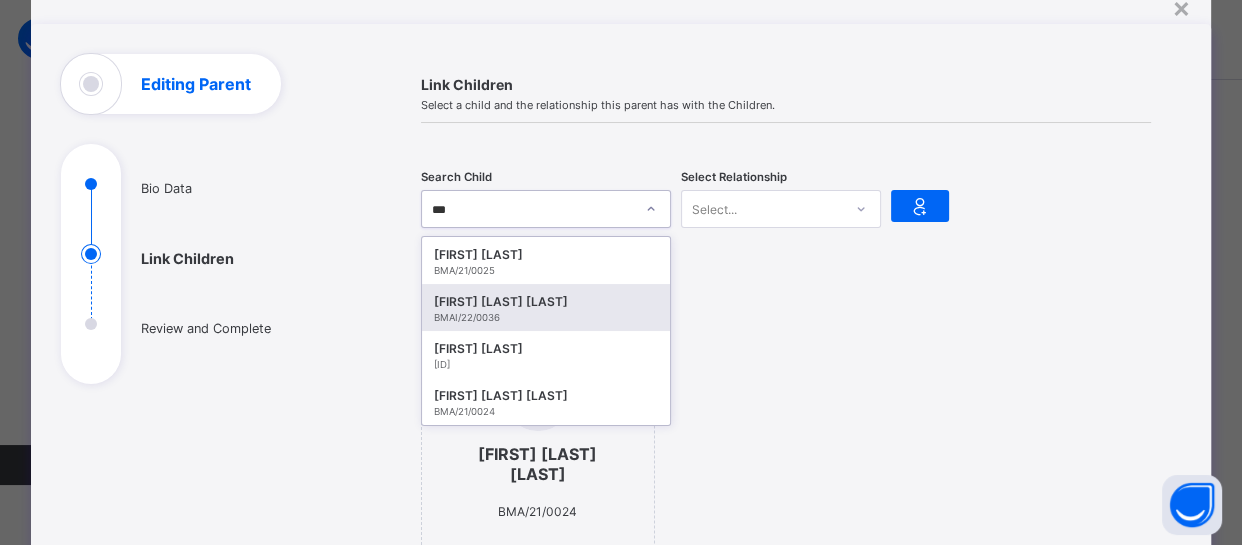 click on "Muhammad Nuradeen Badaru" at bounding box center [546, 302] 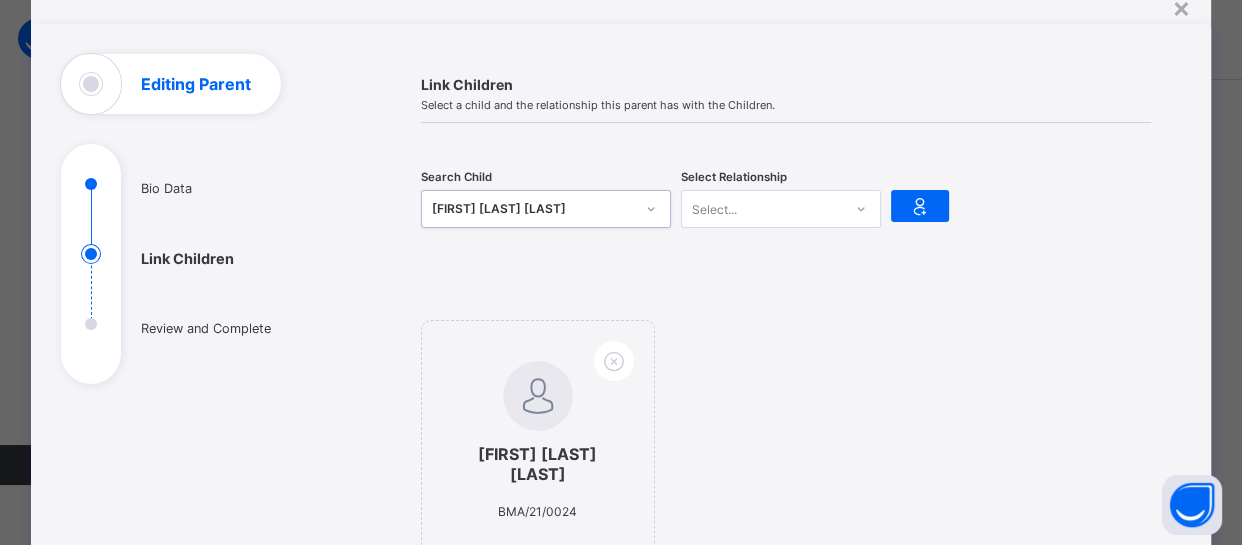 click 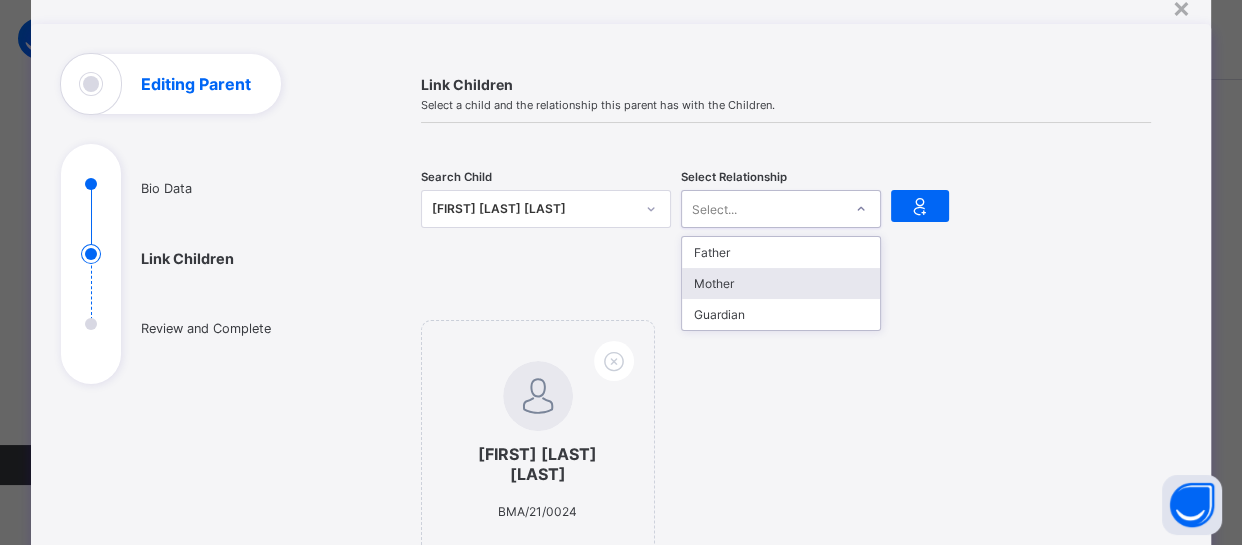 click on "Mother" at bounding box center (781, 283) 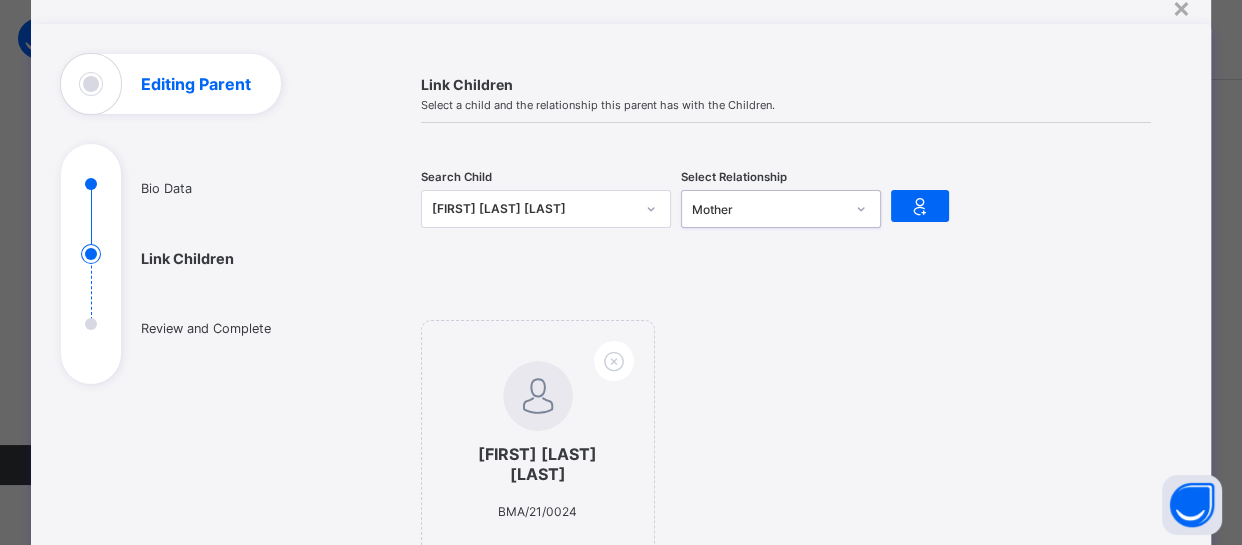 click on "Link Children   Select a child and the relationship this parent has with the Children.   Search Child Muhammad Nuradeen Badaru BMAI/22/0036 Select Relationship   option Mother, selected.     0 results available. Select is focused ,type to refine list, press Down to open the menu,  Mother   Muhammad Nuradeen Badaru     BMA/21/0024   Previous Next" at bounding box center (786, 407) 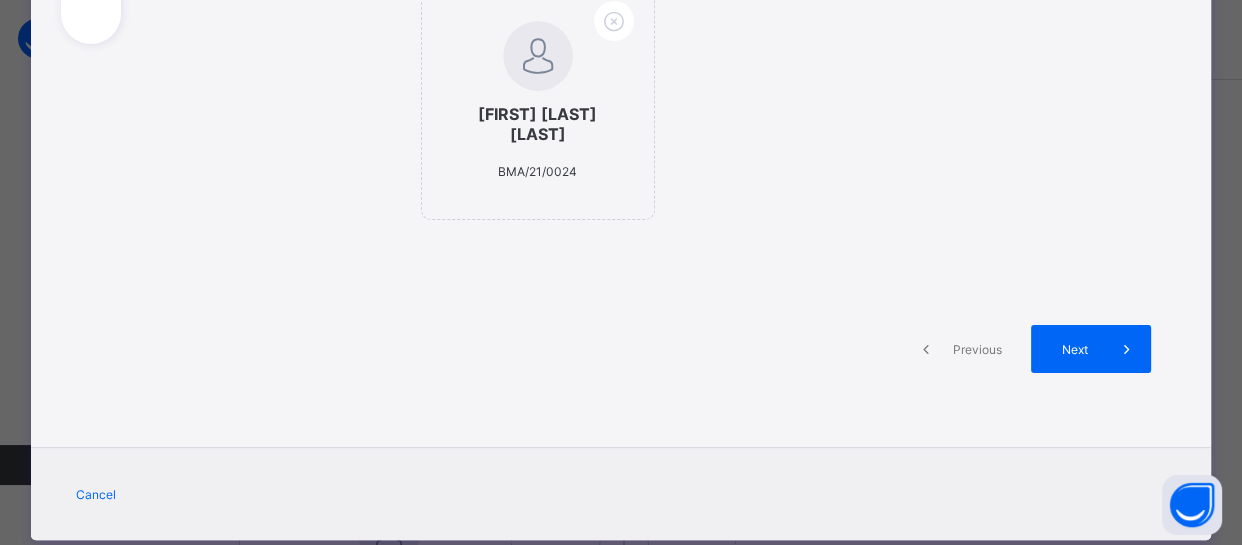scroll, scrollTop: 460, scrollLeft: 0, axis: vertical 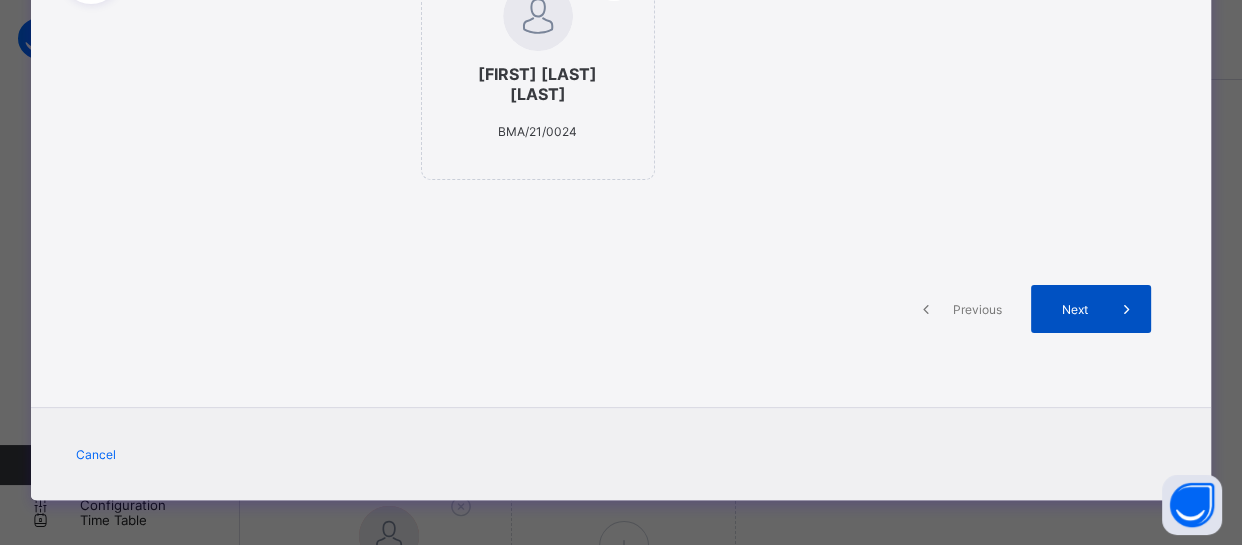 click at bounding box center (1127, 309) 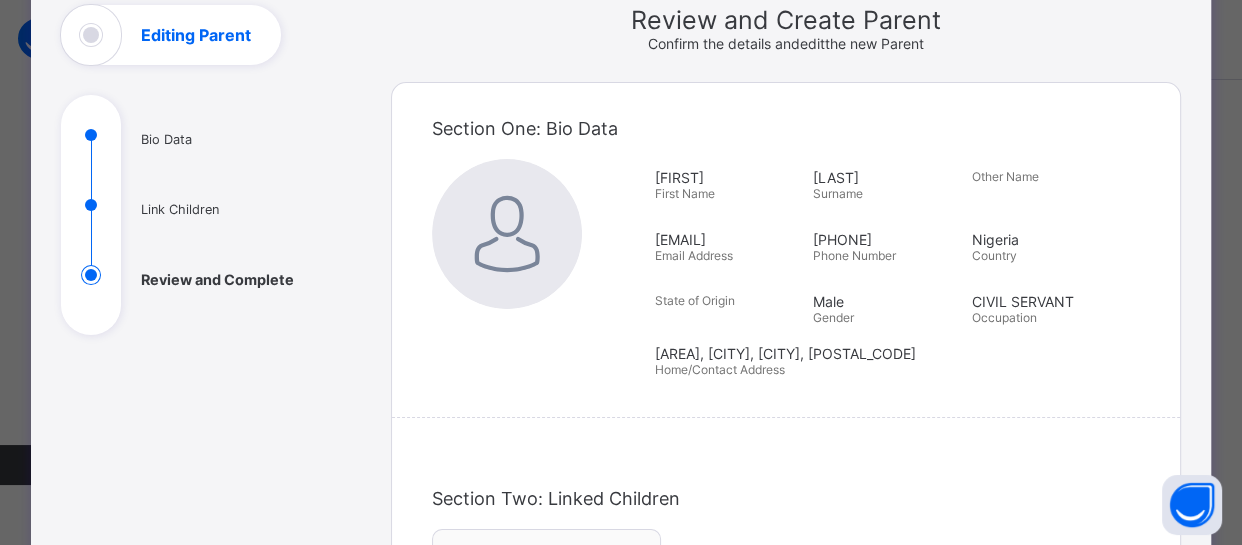 scroll, scrollTop: 132, scrollLeft: 0, axis: vertical 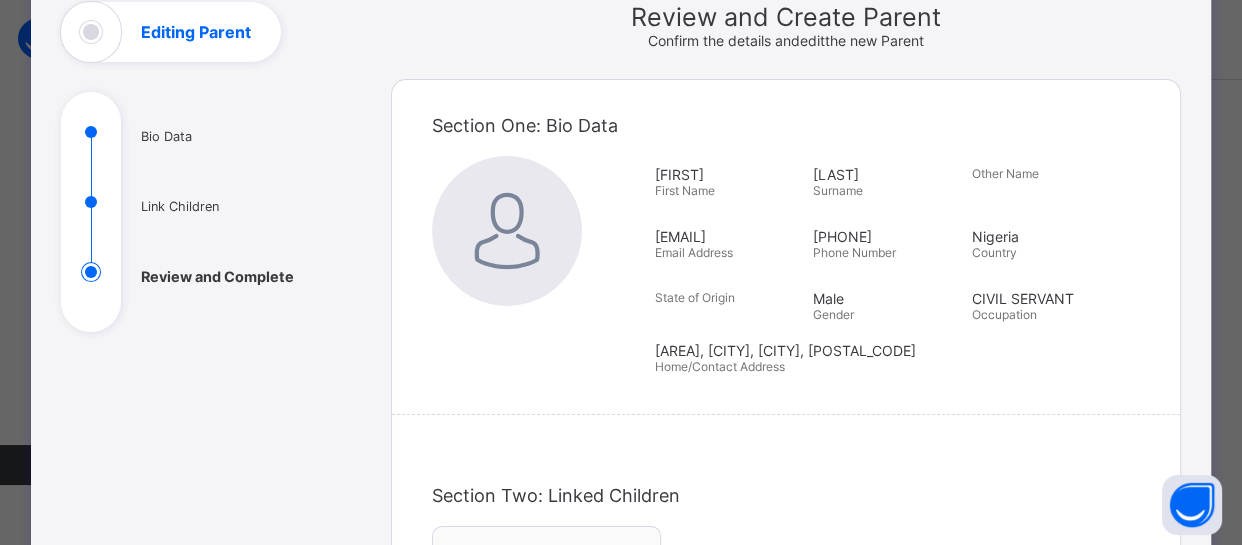 click on "NURADEEN First Name BADARU Surname Other Name __055@public.com Email Address +2347064227462 Phone Number Nigeria Country State of Origin Male Gender CIVIL SERVANT Occupation" at bounding box center (902, 244) 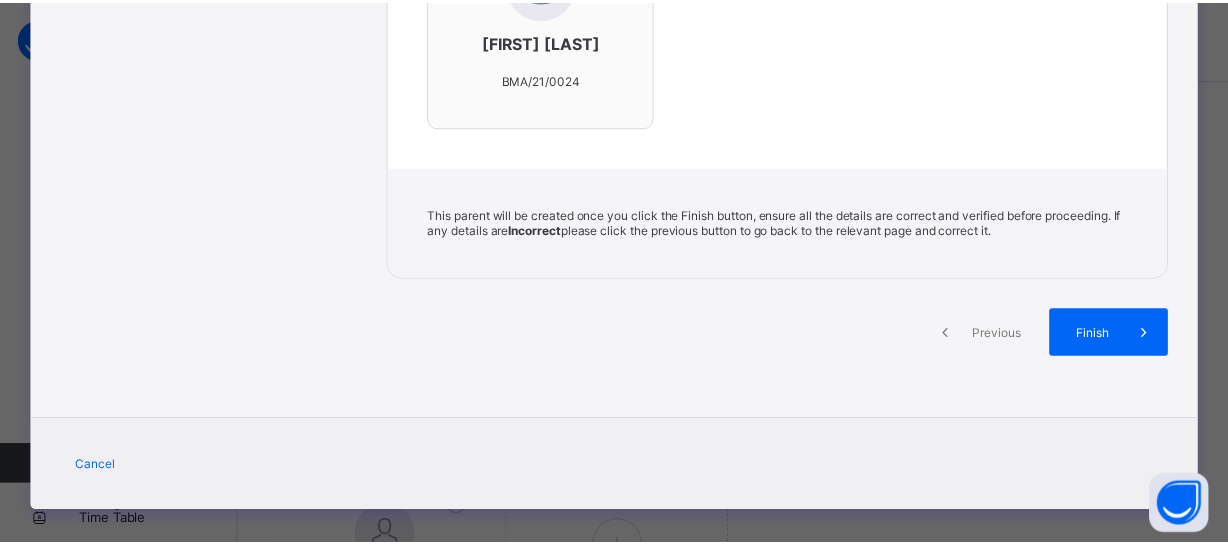 scroll, scrollTop: 784, scrollLeft: 0, axis: vertical 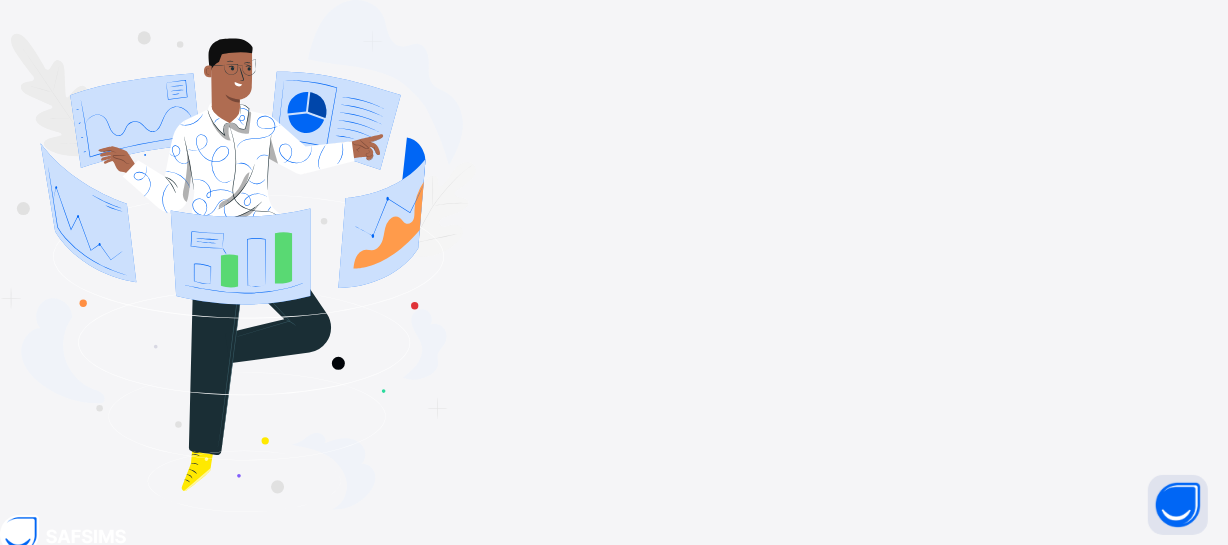 type on "**********" 